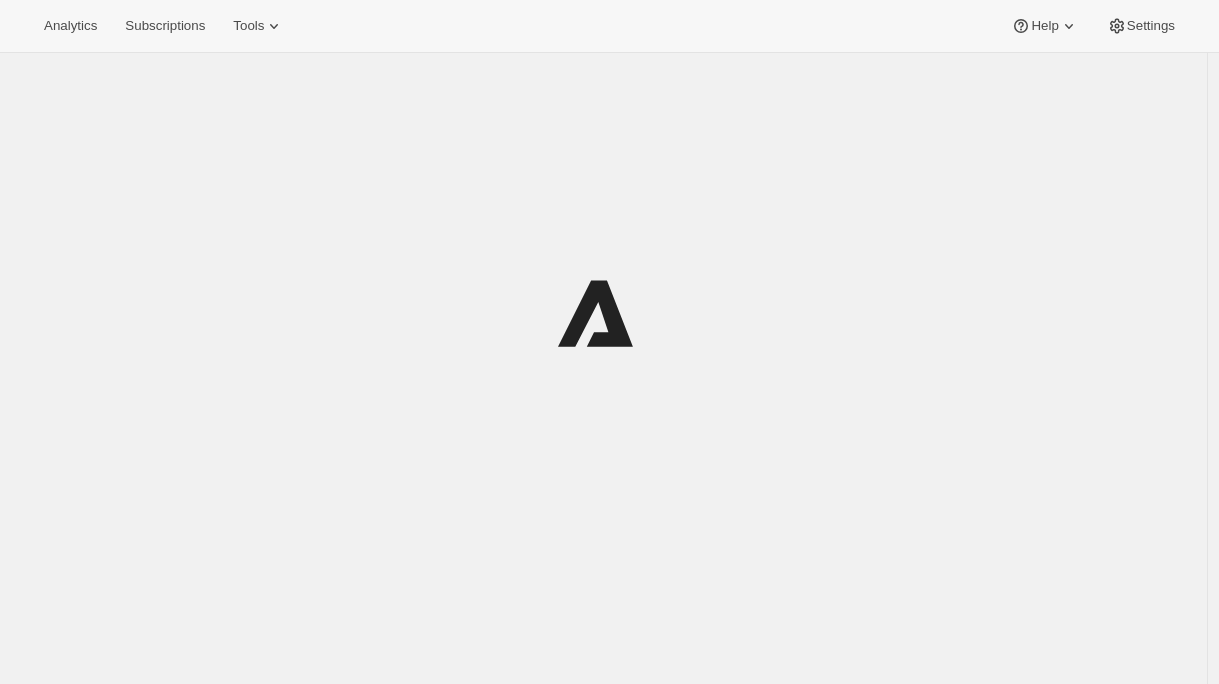 scroll, scrollTop: 0, scrollLeft: 0, axis: both 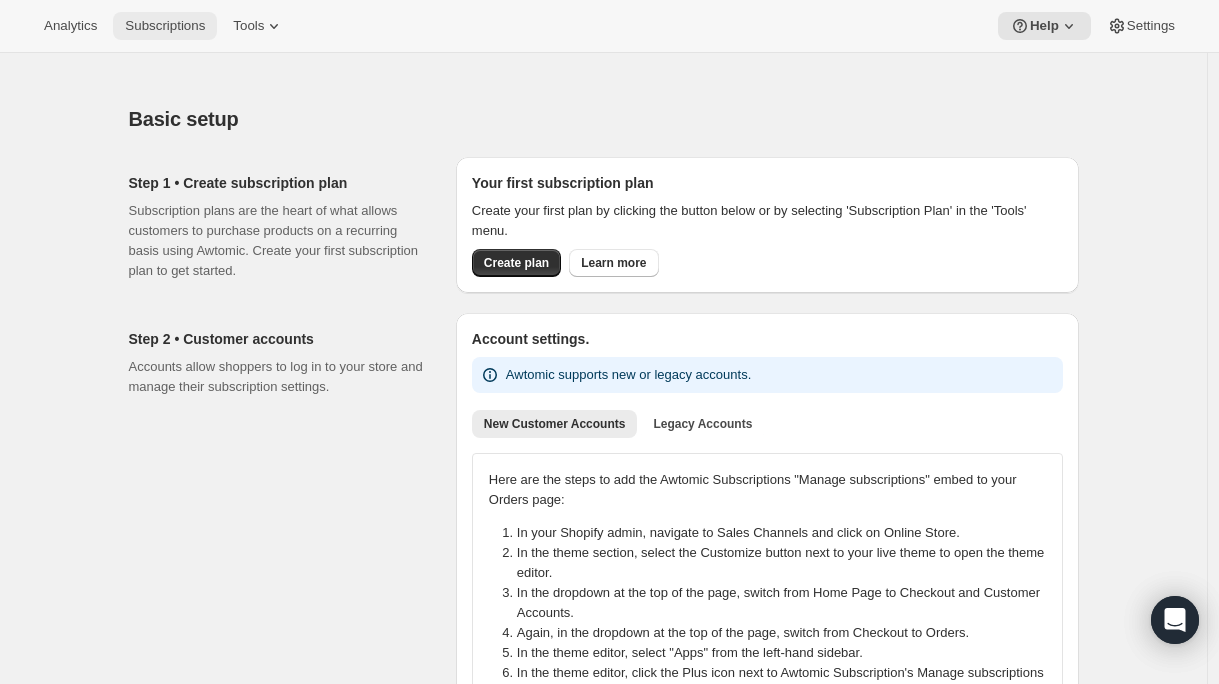 click on "Subscriptions" at bounding box center [165, 26] 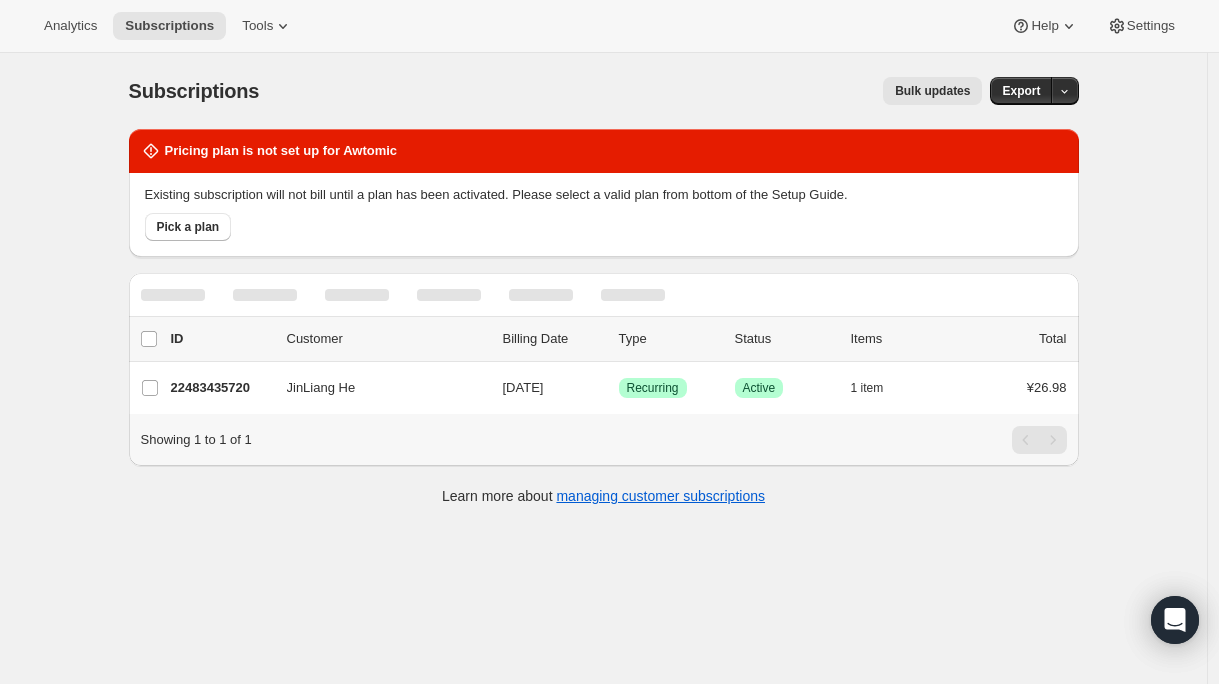 click on "Bulk updates" at bounding box center (932, 91) 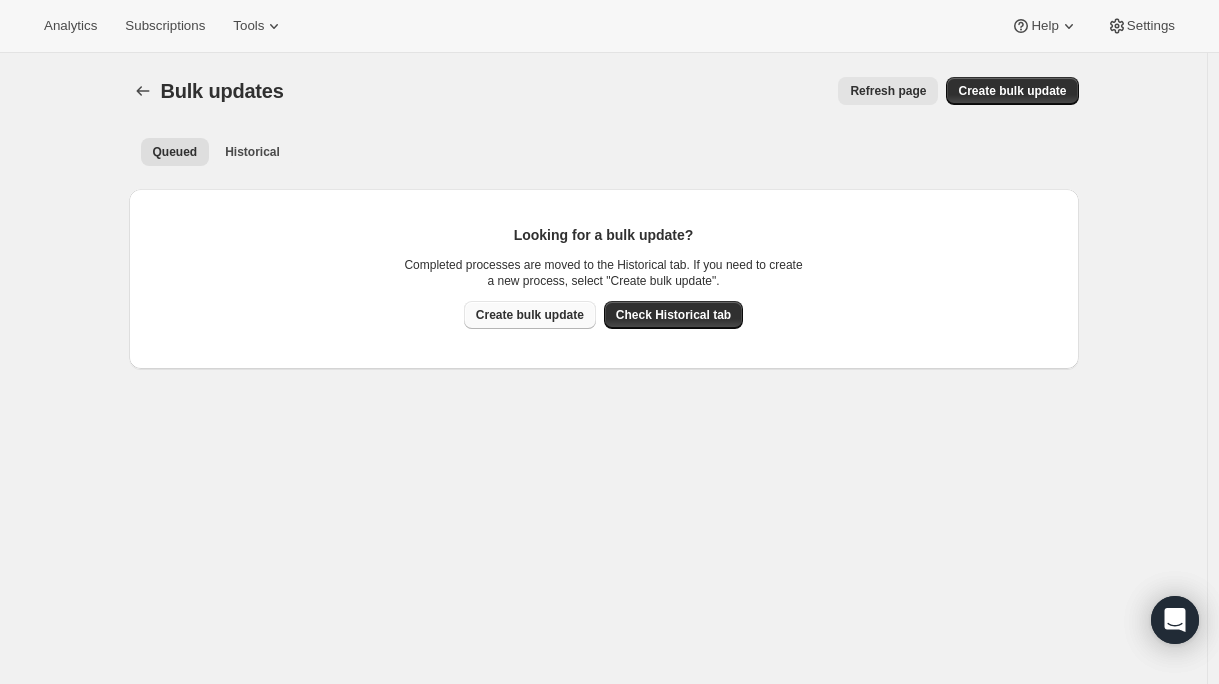 click on "Create bulk update" at bounding box center (530, 315) 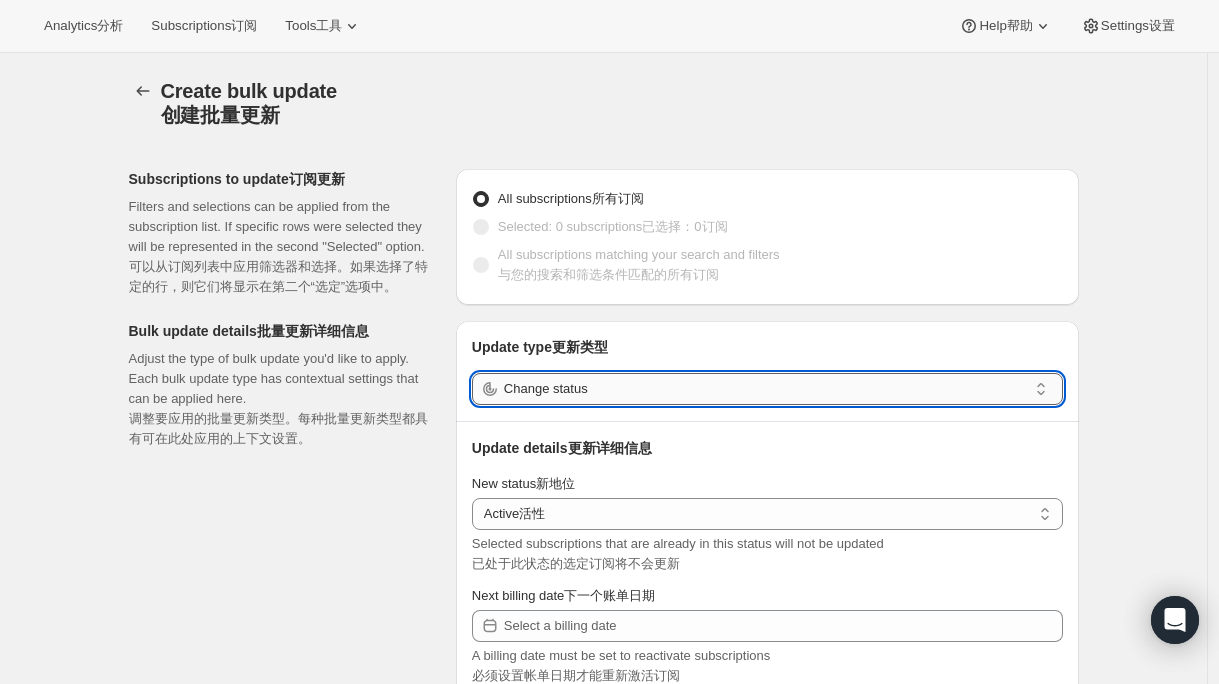 click on "Change status" at bounding box center [765, 389] 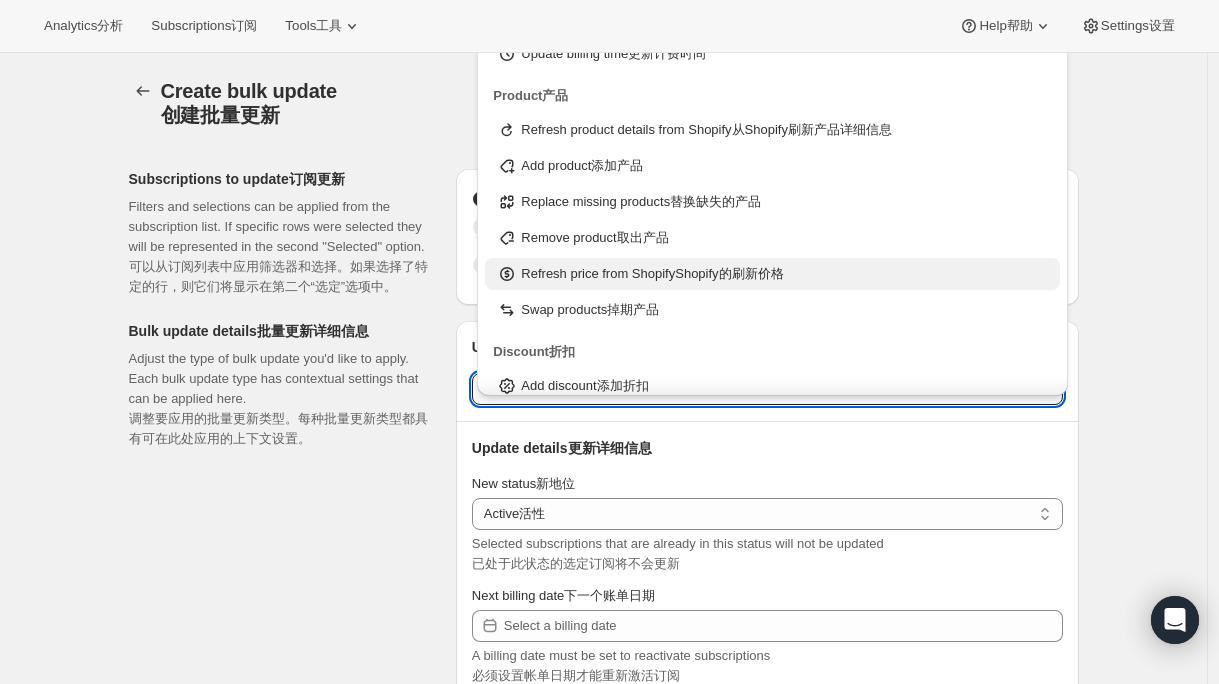 scroll, scrollTop: 168, scrollLeft: 0, axis: vertical 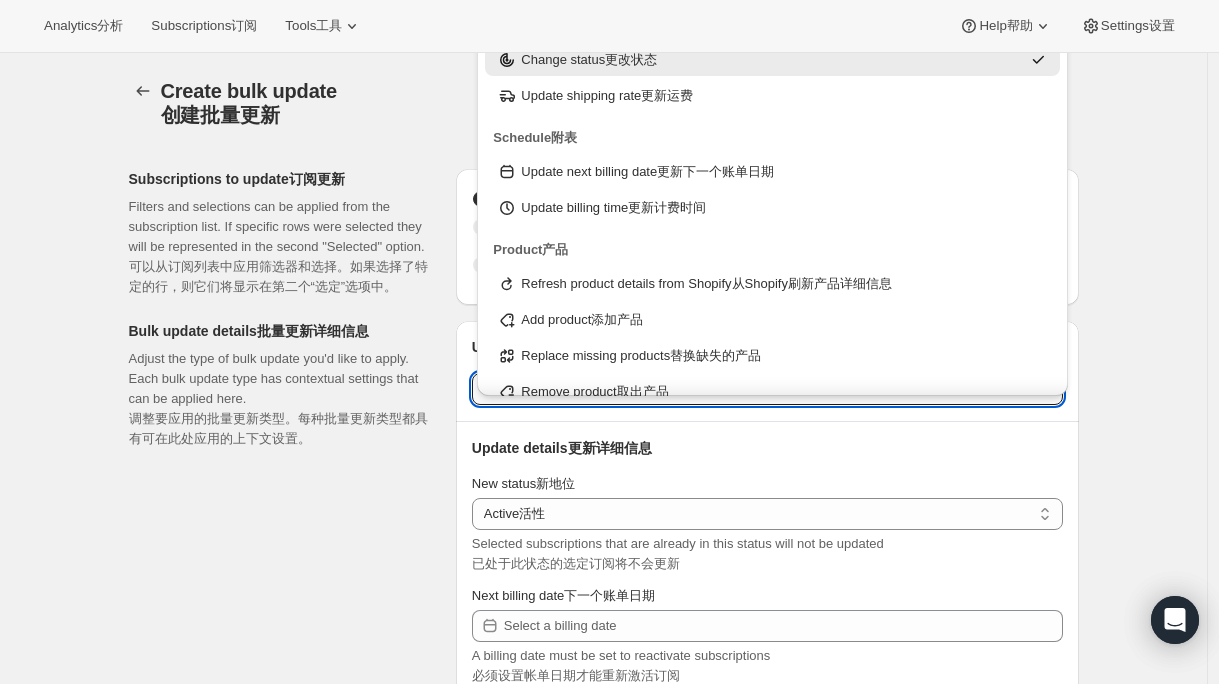 click at bounding box center [767, 429] 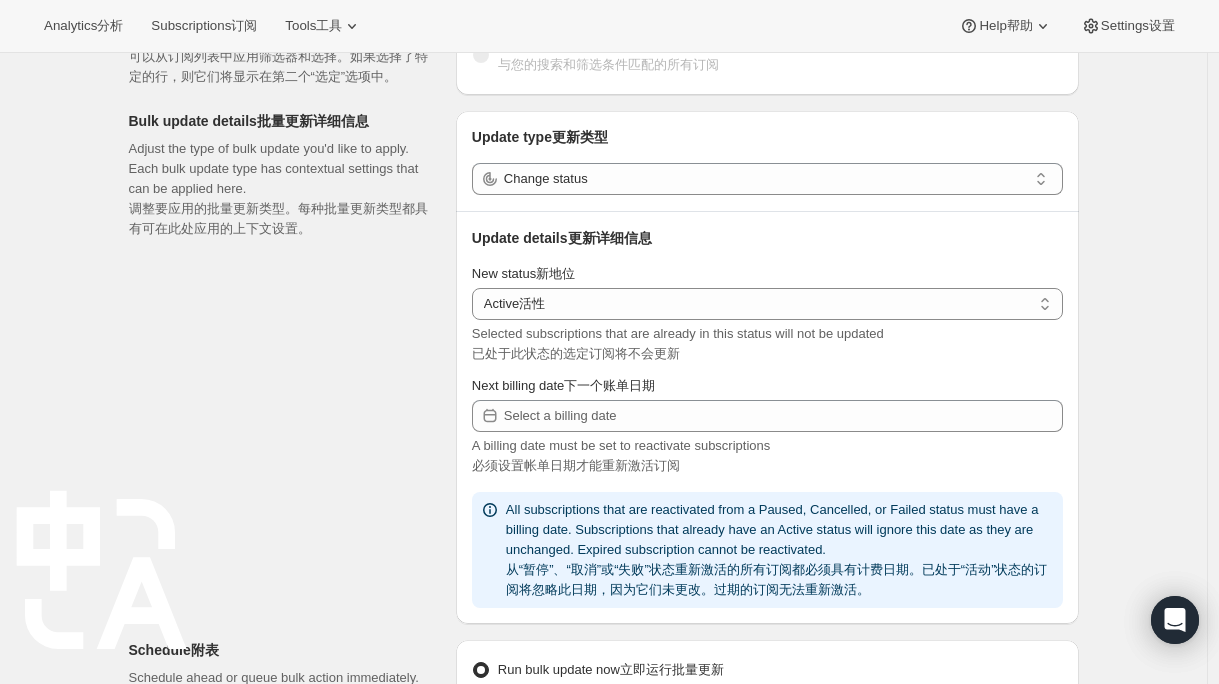 scroll, scrollTop: 228, scrollLeft: 0, axis: vertical 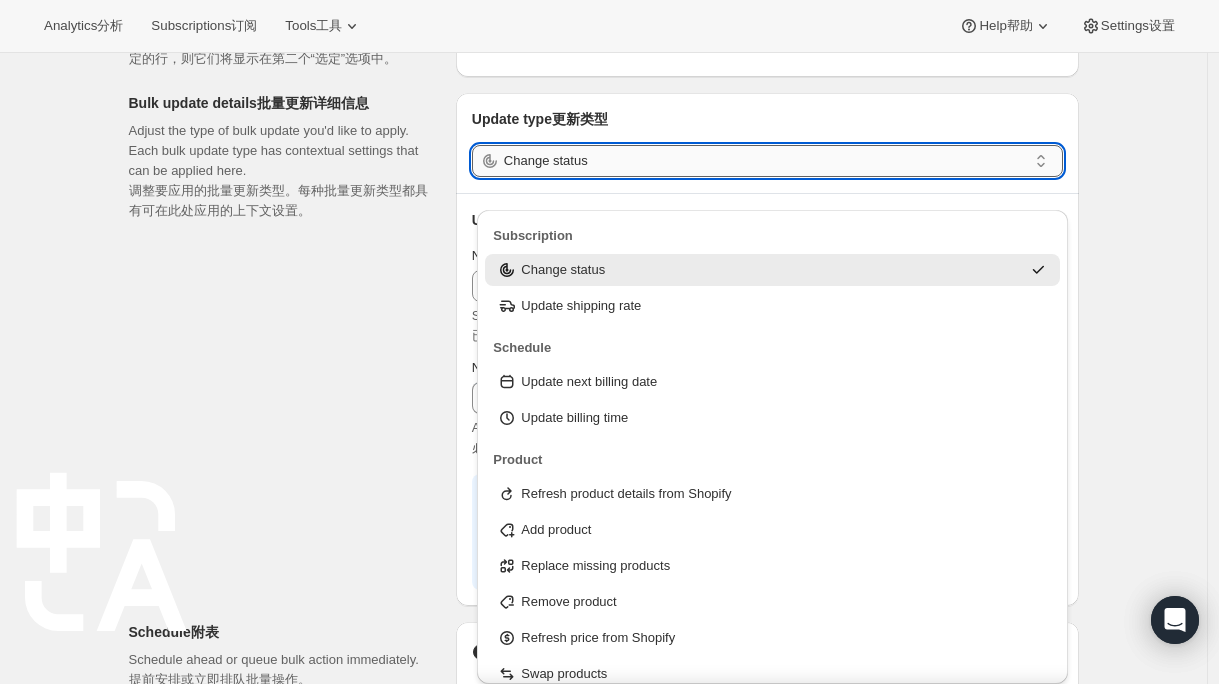 click on "Change status" at bounding box center (765, 161) 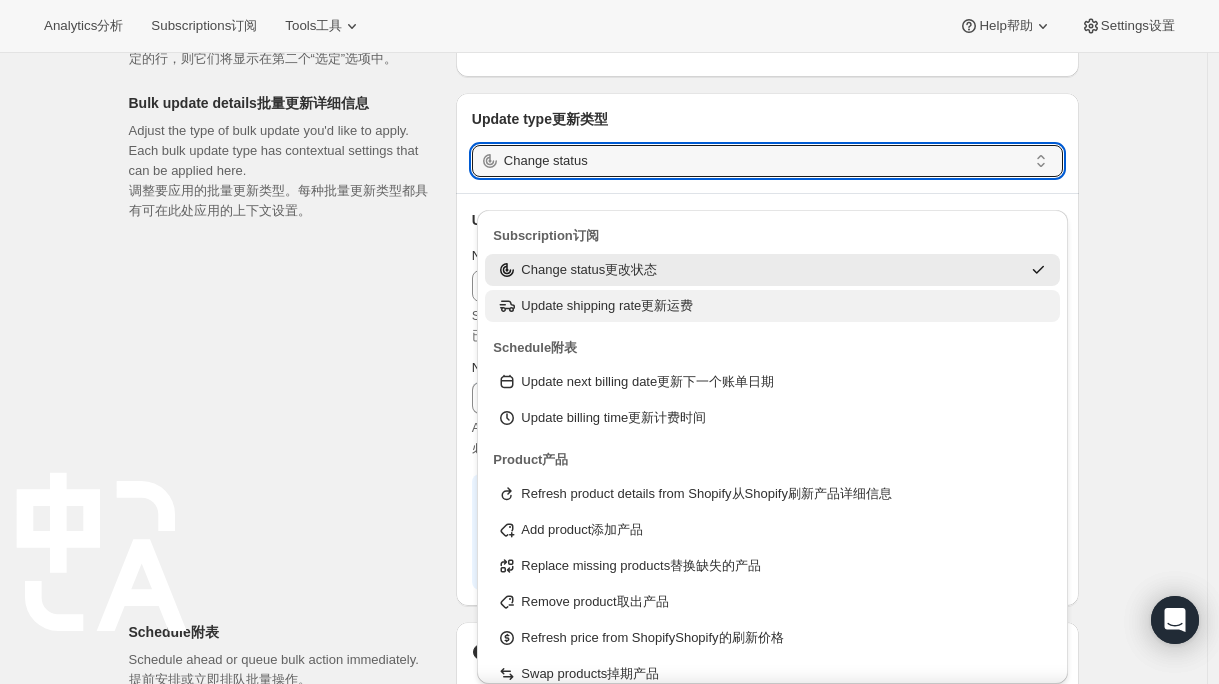 scroll, scrollTop: 89, scrollLeft: 0, axis: vertical 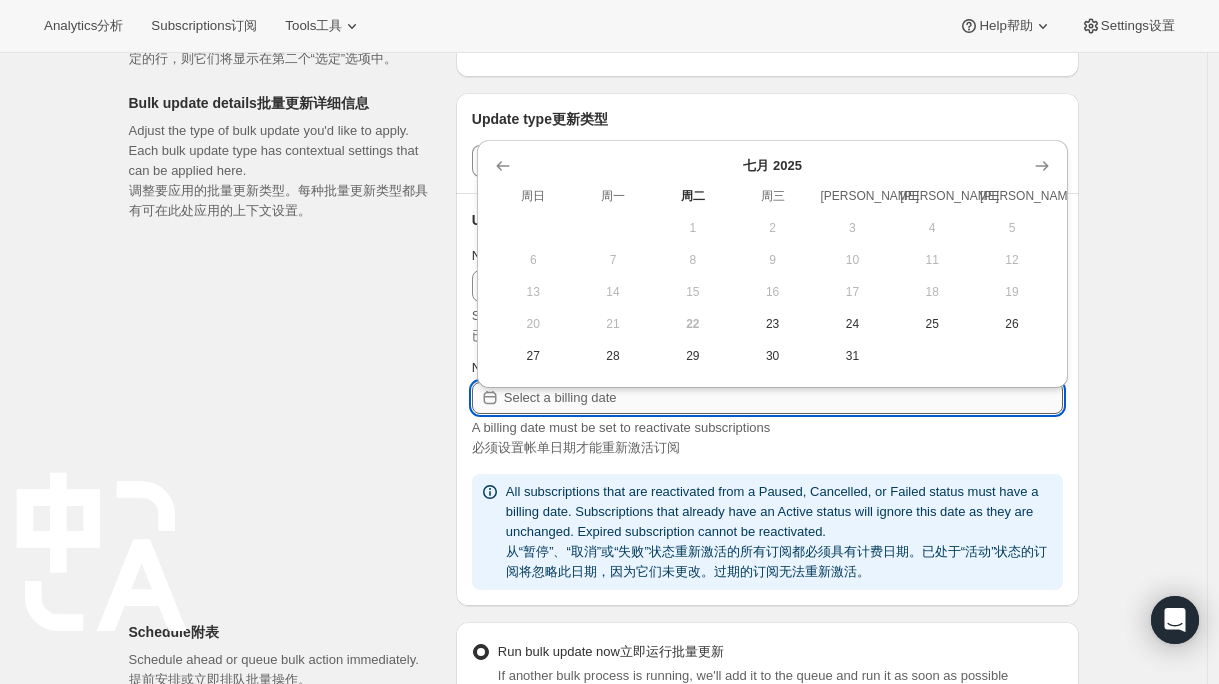 click on "Next billing date 下一个账单日期" at bounding box center (783, 398) 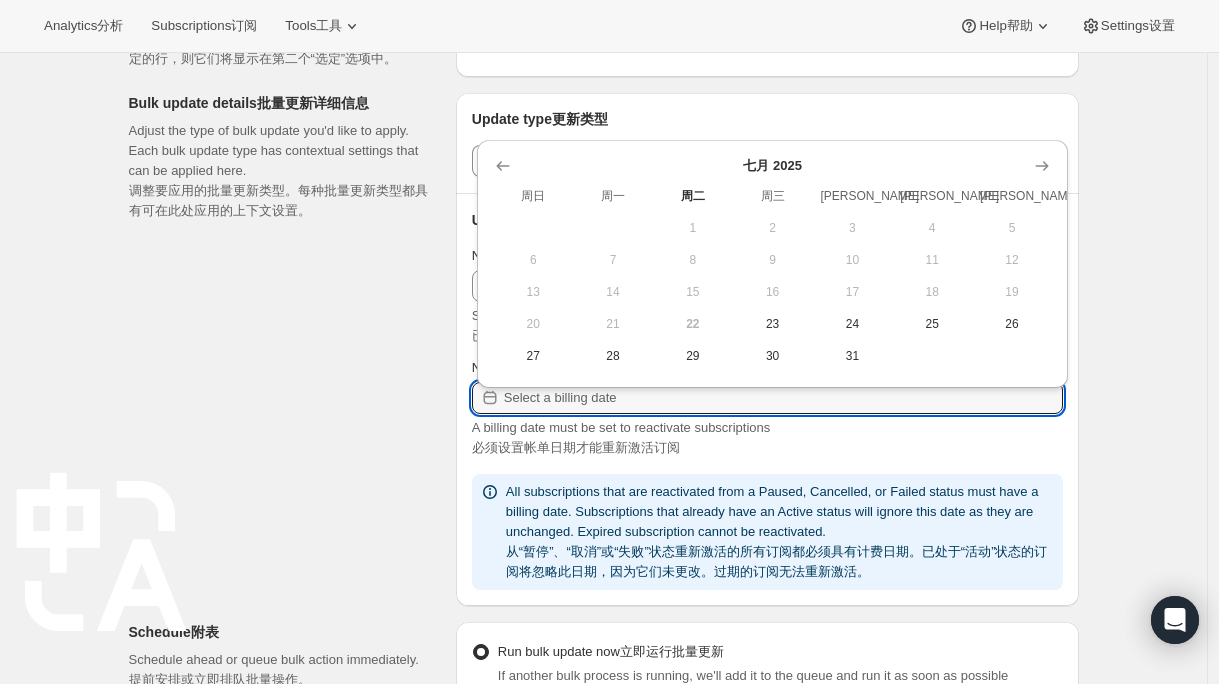 click on "Subscriptions to update 订阅更新 Filters and selections can be applied from the subscription list. If specific rows were selected they will be represented in the second "Selected" option. 可以从订阅列表中应用筛选器和选择。如果选择了特定的行，则它们将显示在第二个“选定”选项中。 All subscriptions 所有订阅 Selected: 0 subscriptions 已选择：0订阅 All subscriptions matching your search and filters 与您的搜索和筛选条件匹配的所有订阅 Bulk update details 批量更新详细信息 Adjust the type of bulk update you'd like to apply. Each bulk update type has contextual settings that can be applied here. 调整要应用的批量更新类型。每种批量更新类型都具有可在此处应用的上下文设置。 Update type 更新类型 Change status Update details 更新详细信息 New status 新地位 Active 活性 Paused 停顿 Cancelled 取消 Active 活性 Selected subscriptions that are already in this status will not be updated 附表" at bounding box center [596, 656] 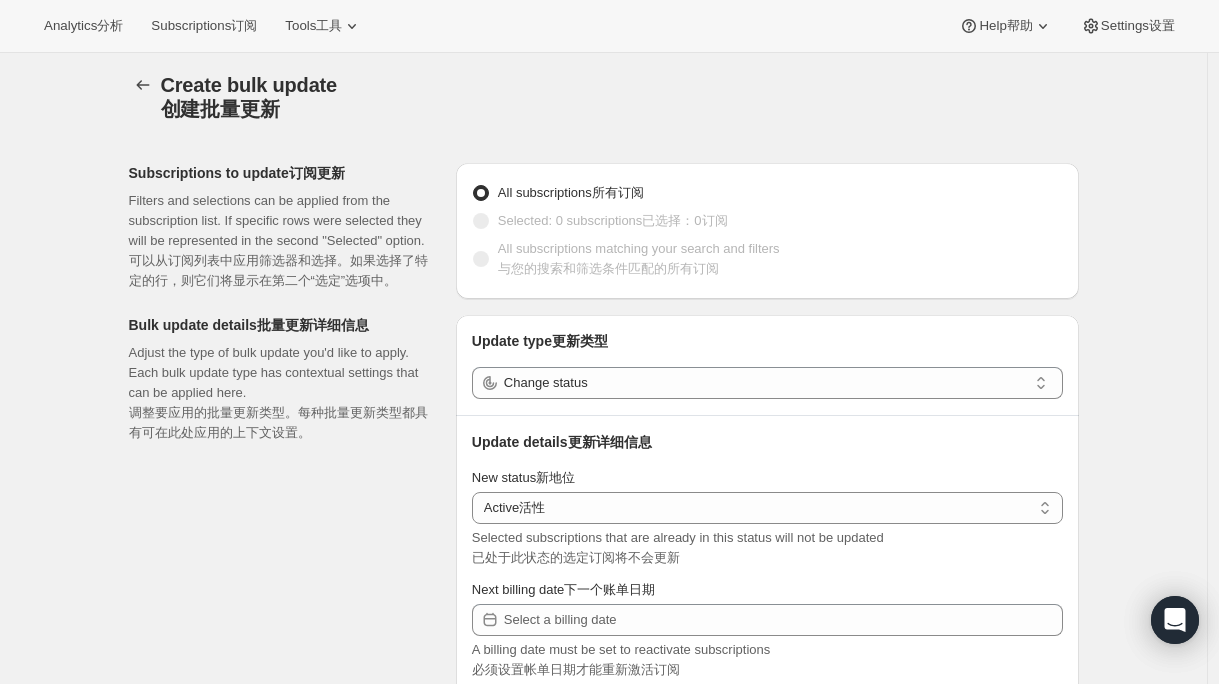scroll, scrollTop: 0, scrollLeft: 0, axis: both 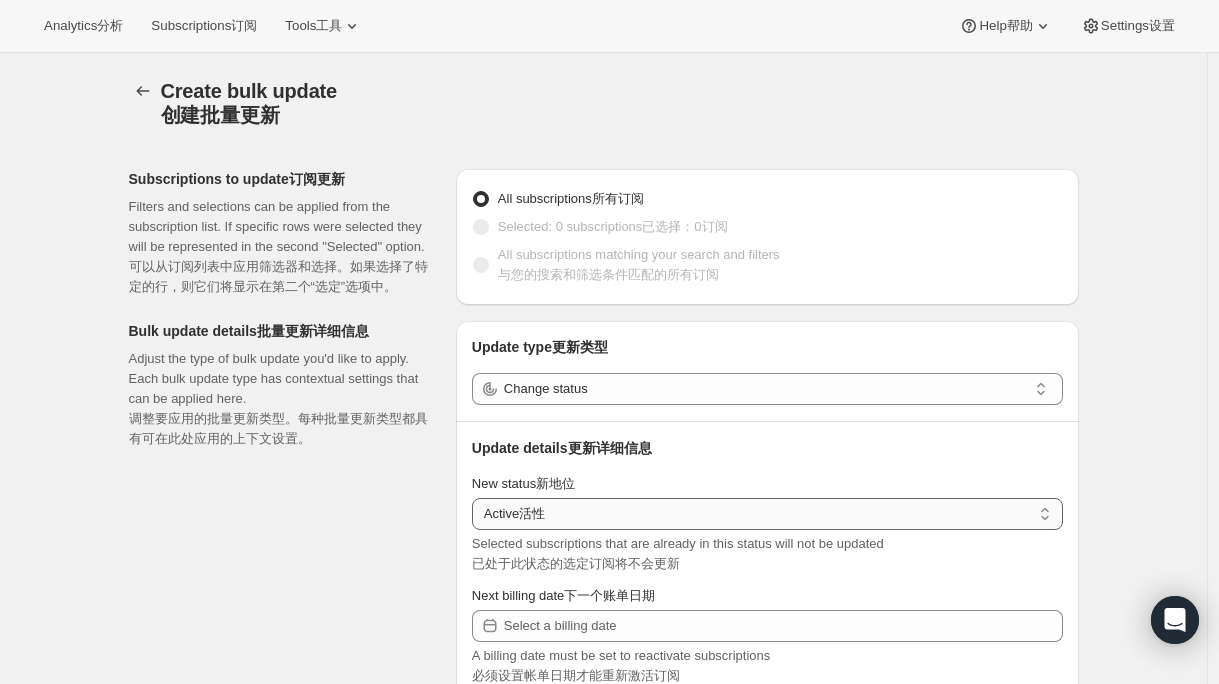 click on "Active 活性 Paused 停顿 Cancelled 取消" at bounding box center (767, 514) 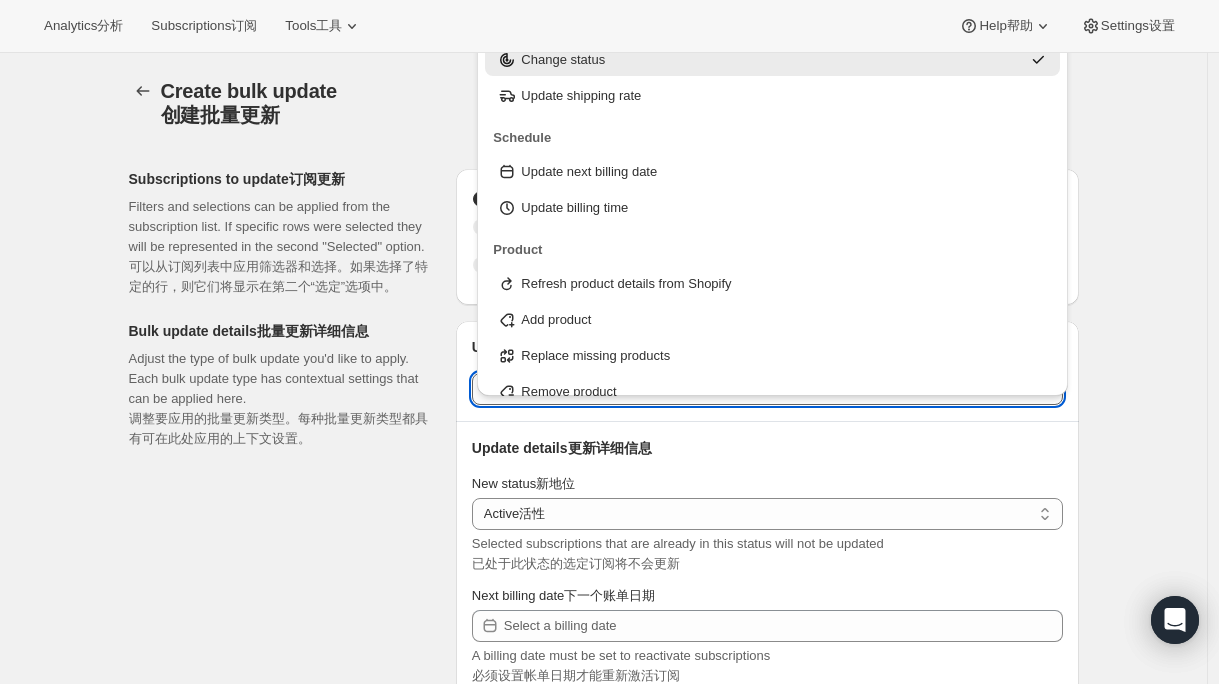 click on "Change status" at bounding box center (765, 389) 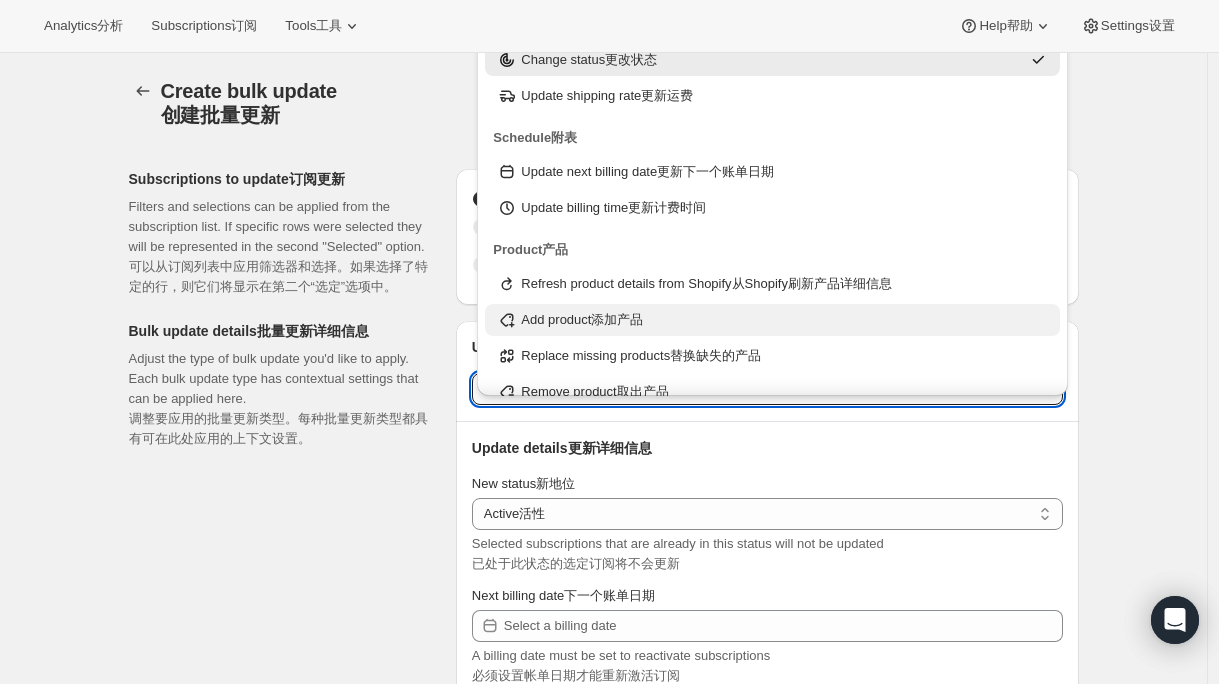 click on "Add product 添加产品" at bounding box center [772, 320] 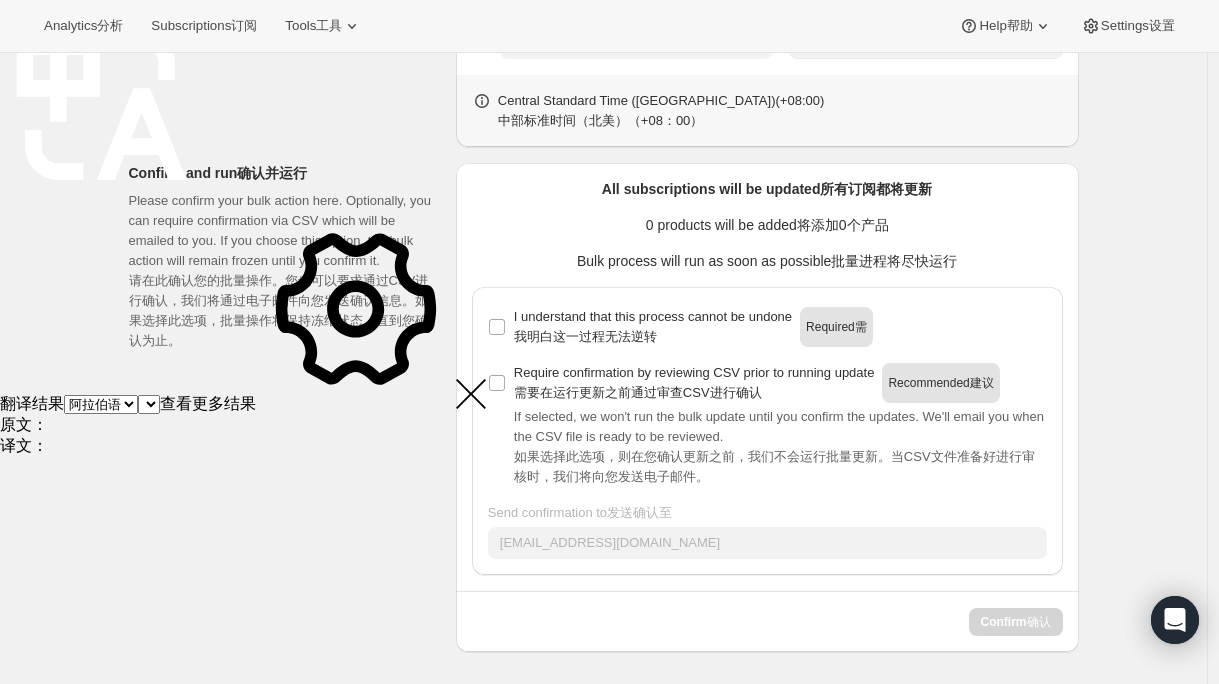 scroll, scrollTop: 738, scrollLeft: 0, axis: vertical 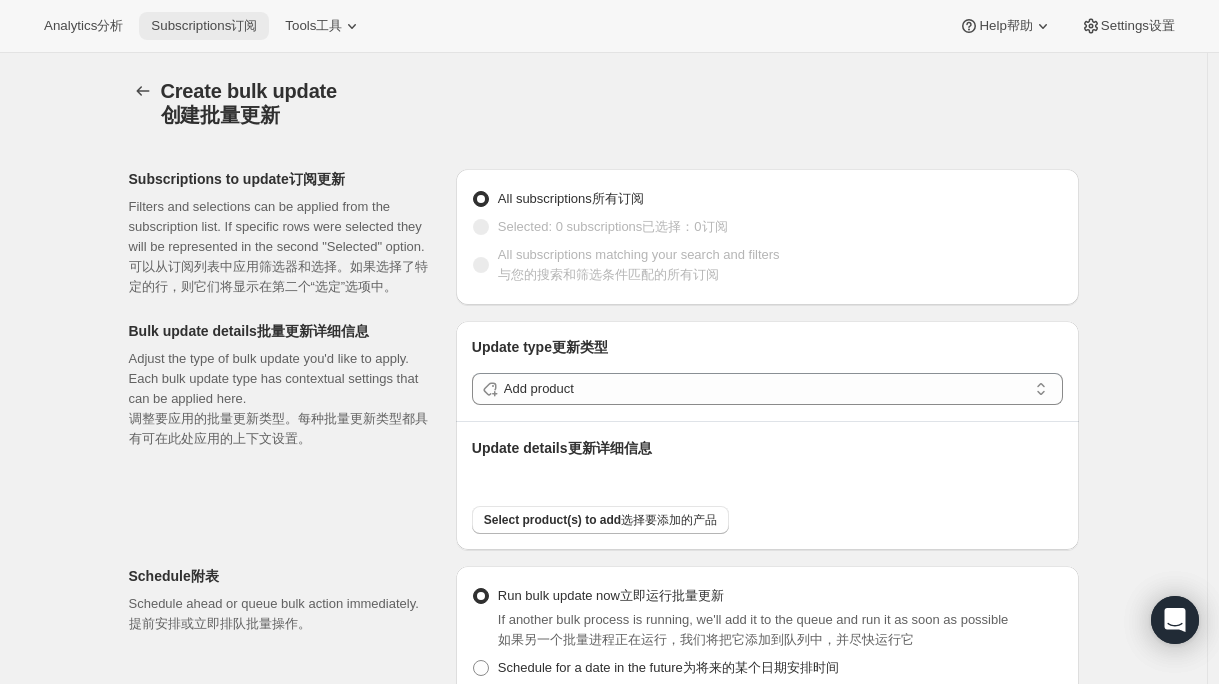 click on "订阅" at bounding box center (244, 25) 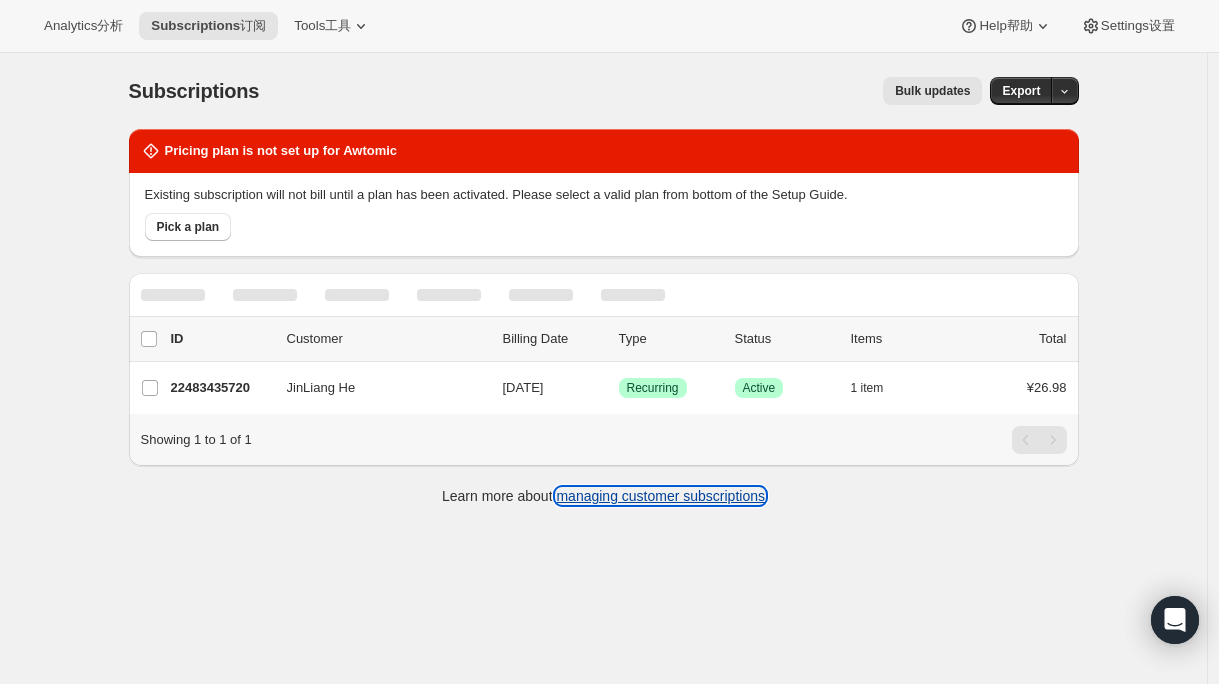 click on "managing customer subscriptions" at bounding box center (660, 496) 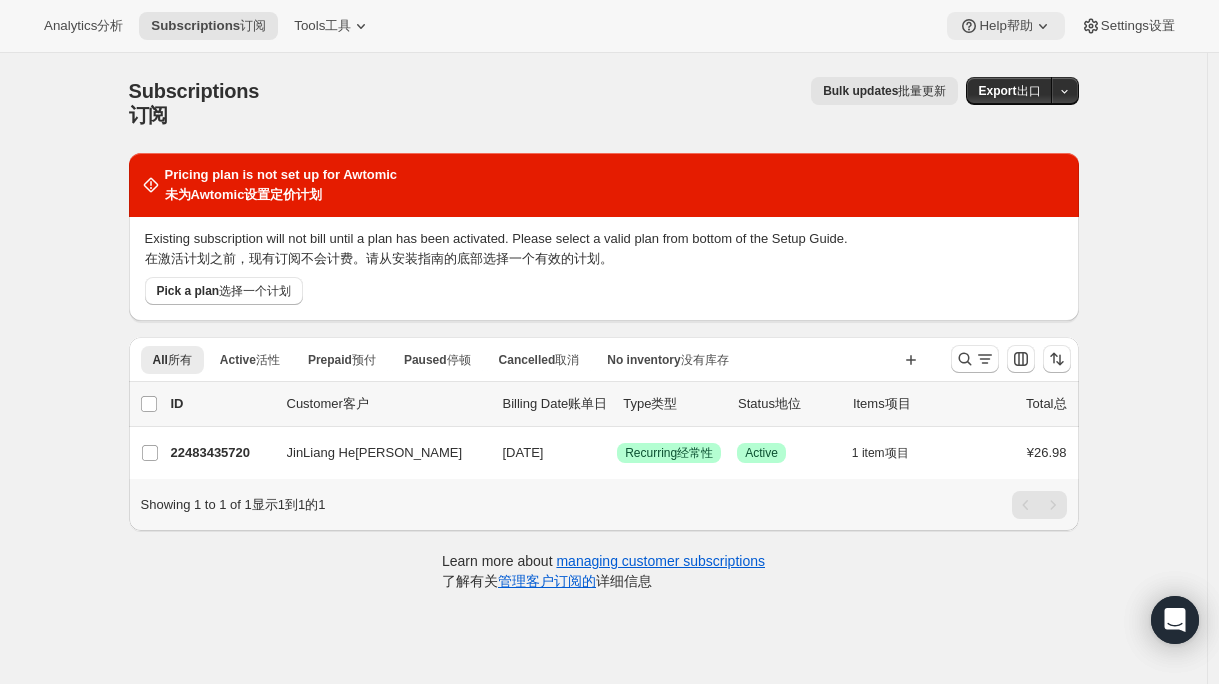 click on "帮助" at bounding box center [1020, 25] 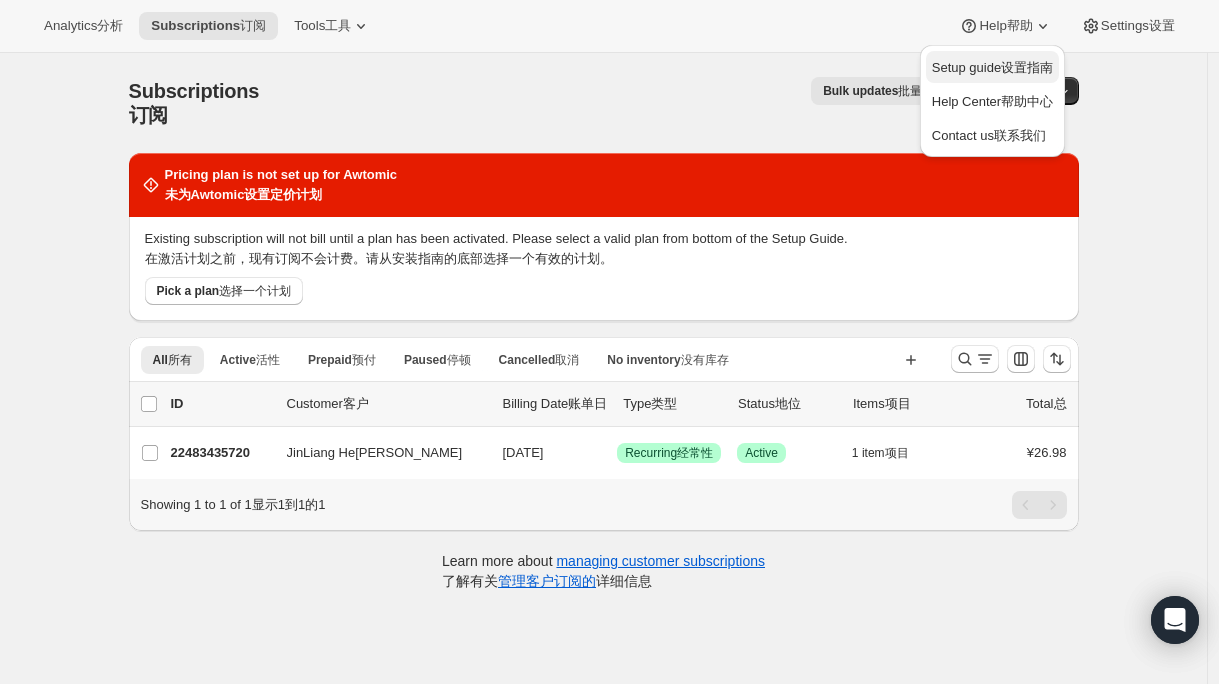 click on "Setup guide" at bounding box center [966, 67] 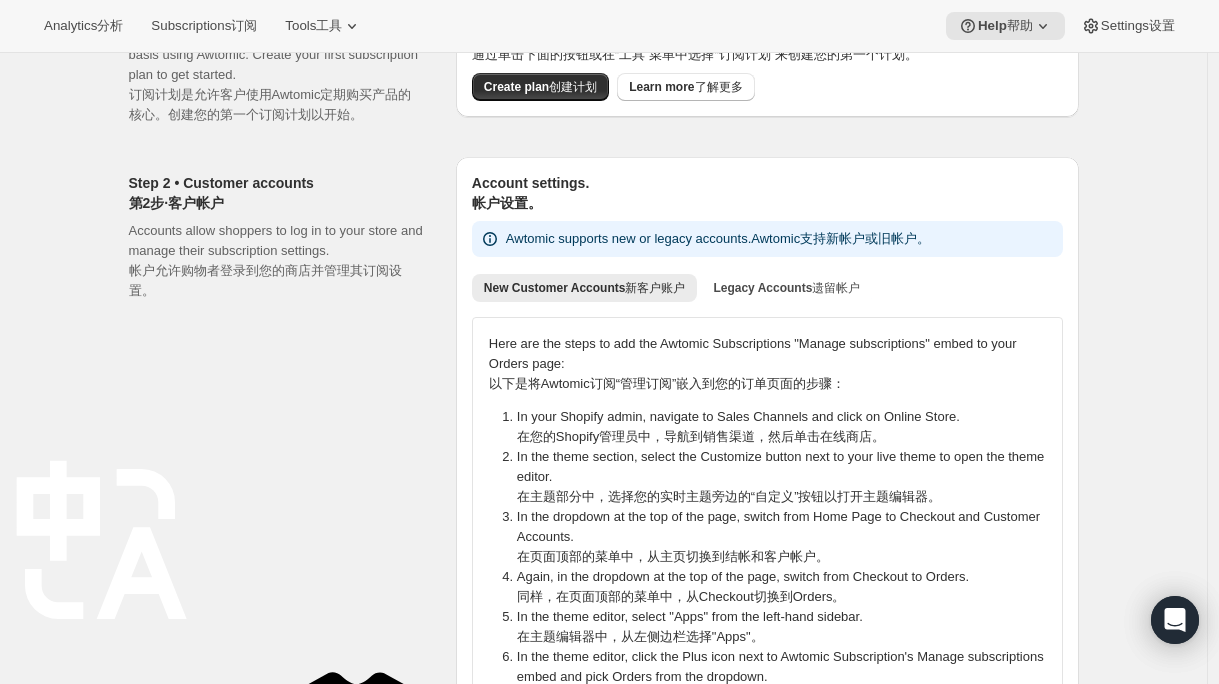 scroll, scrollTop: 206, scrollLeft: 0, axis: vertical 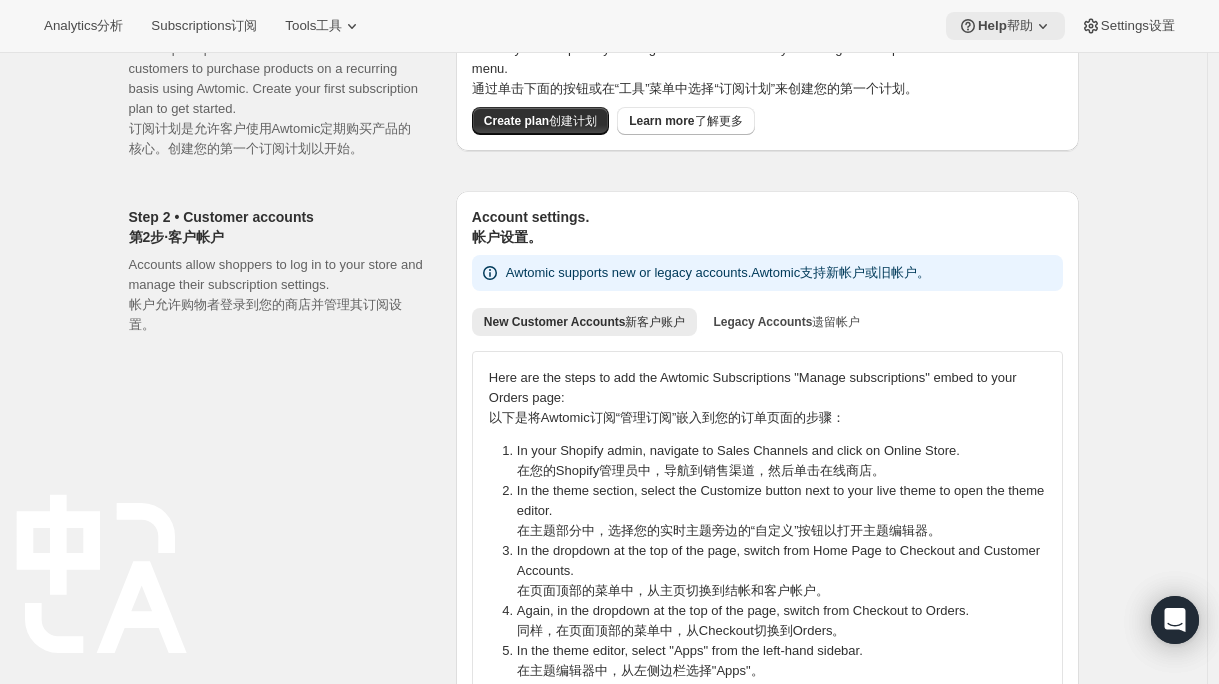 click on "Help" at bounding box center [992, 25] 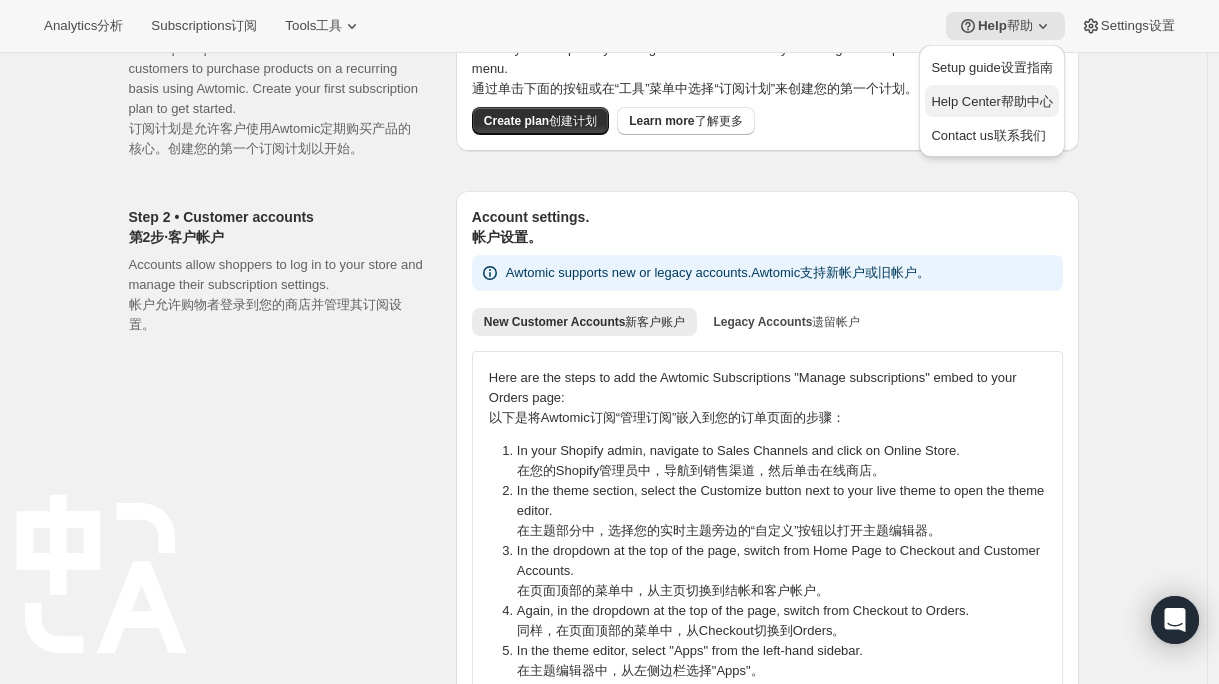 click on "Help Center" at bounding box center [965, 101] 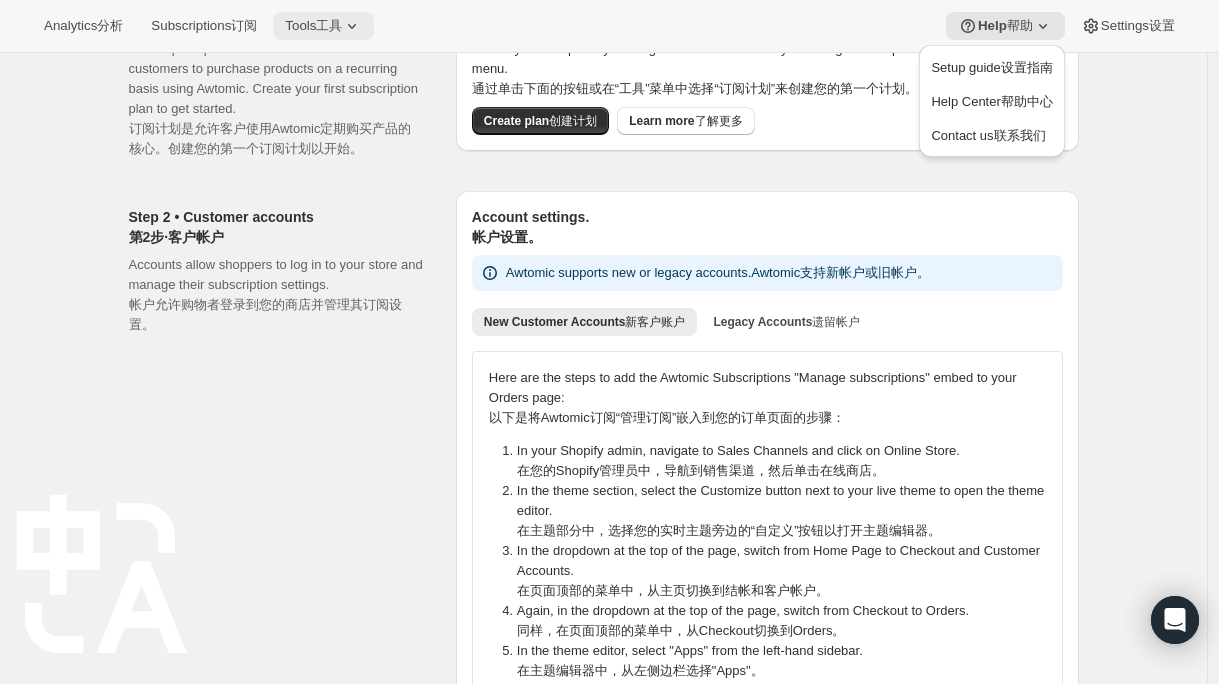 click on "工具" at bounding box center (329, 25) 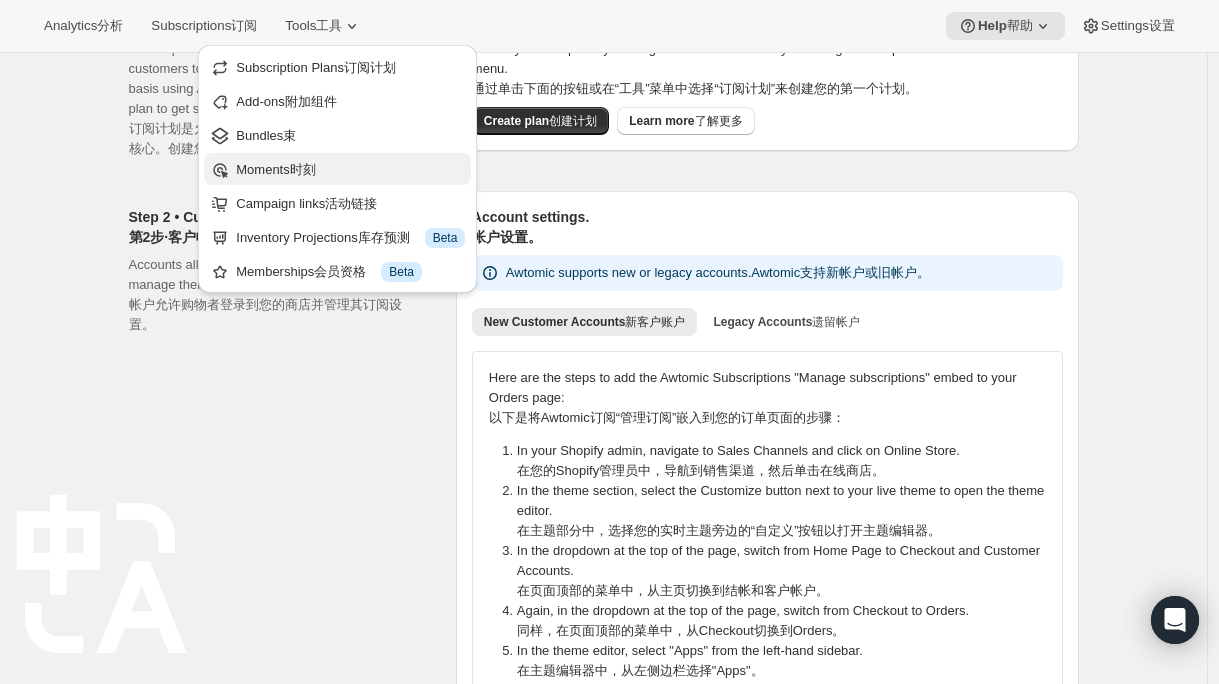 click on "Moments 时刻" at bounding box center (350, 170) 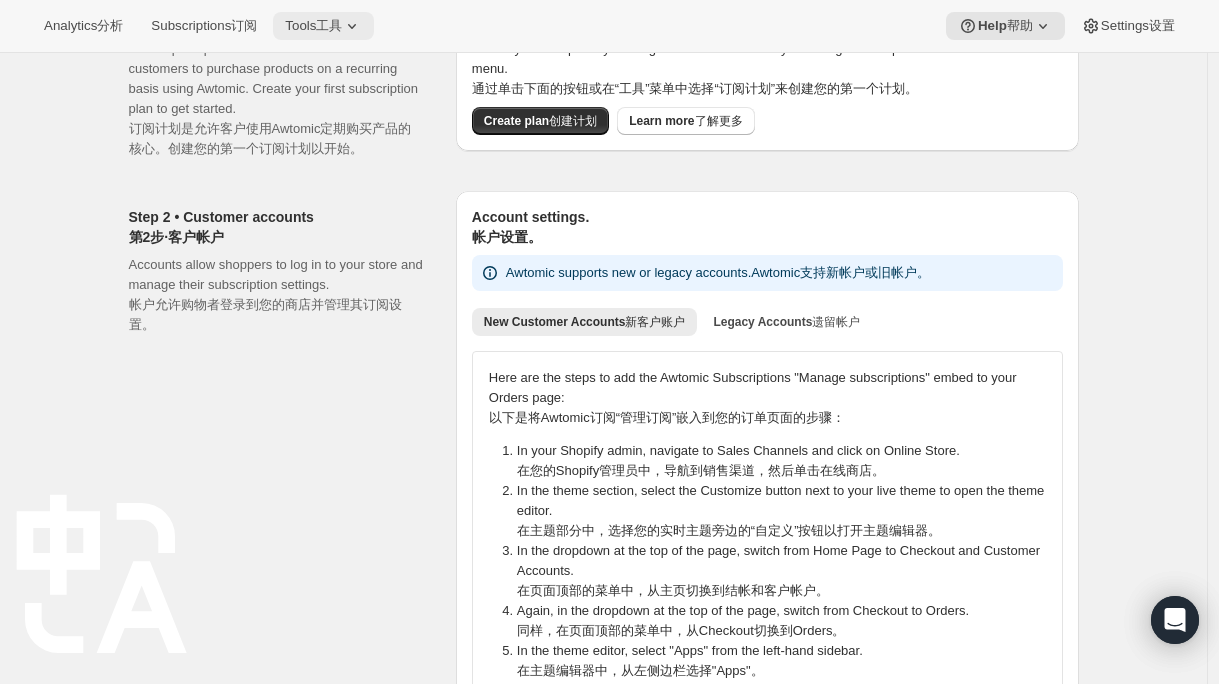 click on "工具" at bounding box center (329, 25) 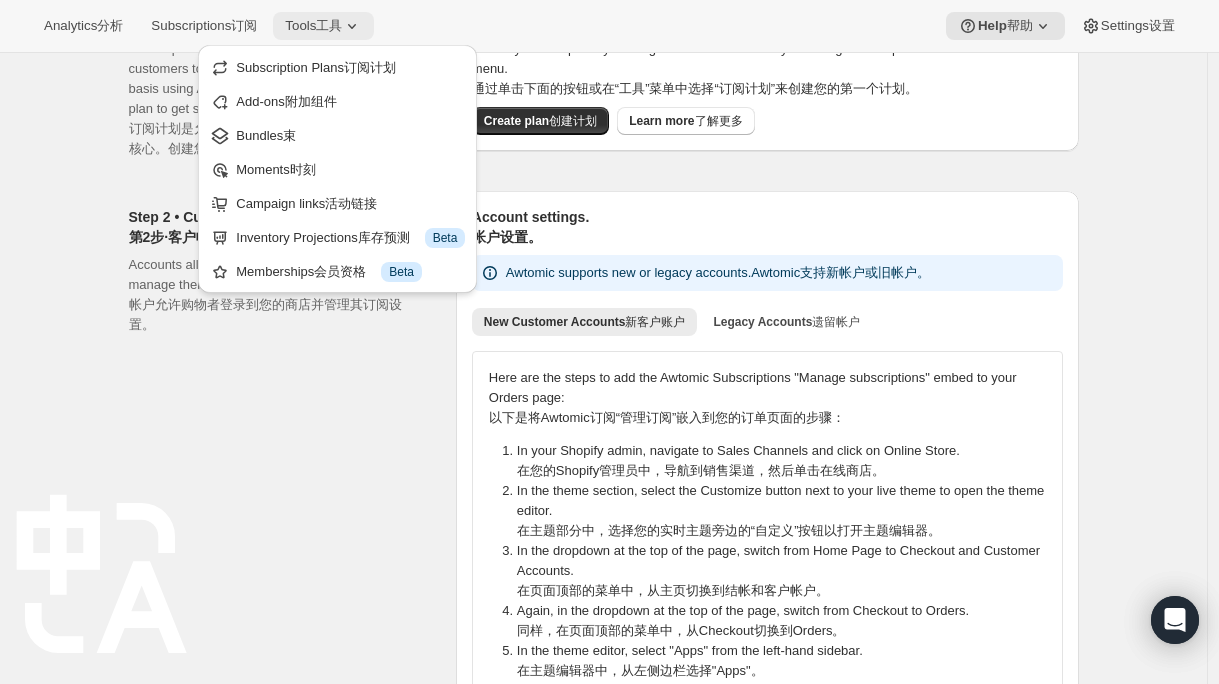 scroll, scrollTop: 0, scrollLeft: 0, axis: both 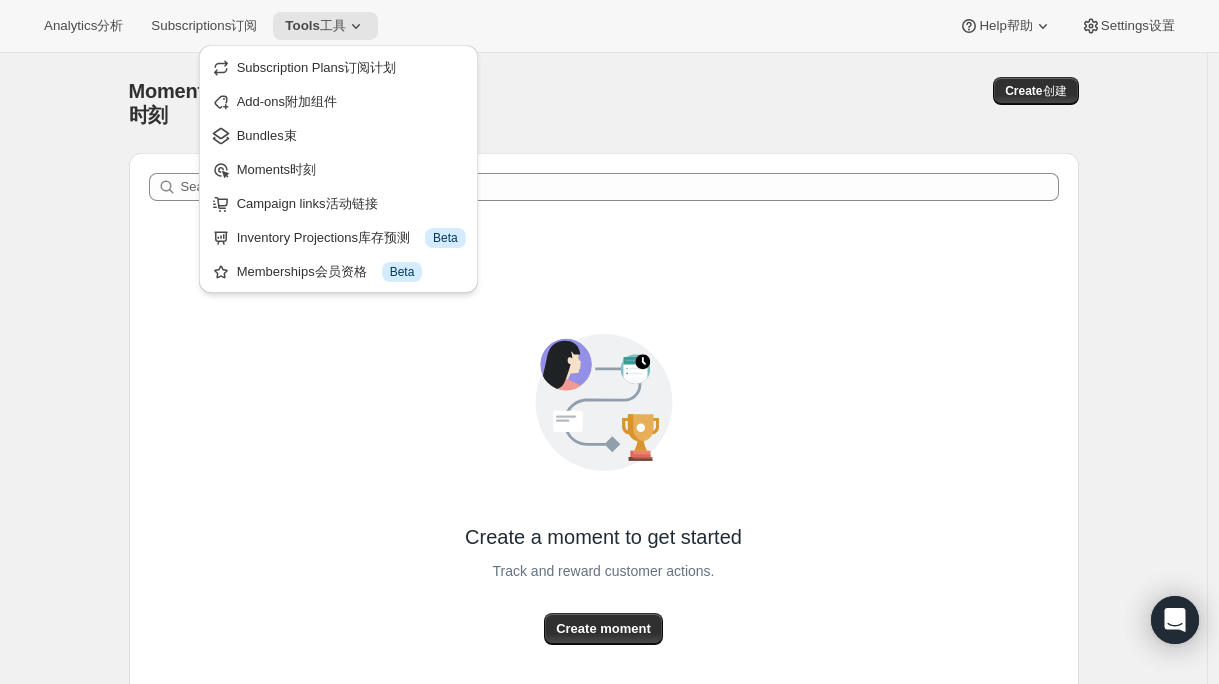 click on "Create a moment to get started Track and reward customer actions. Create moment" at bounding box center (604, 503) 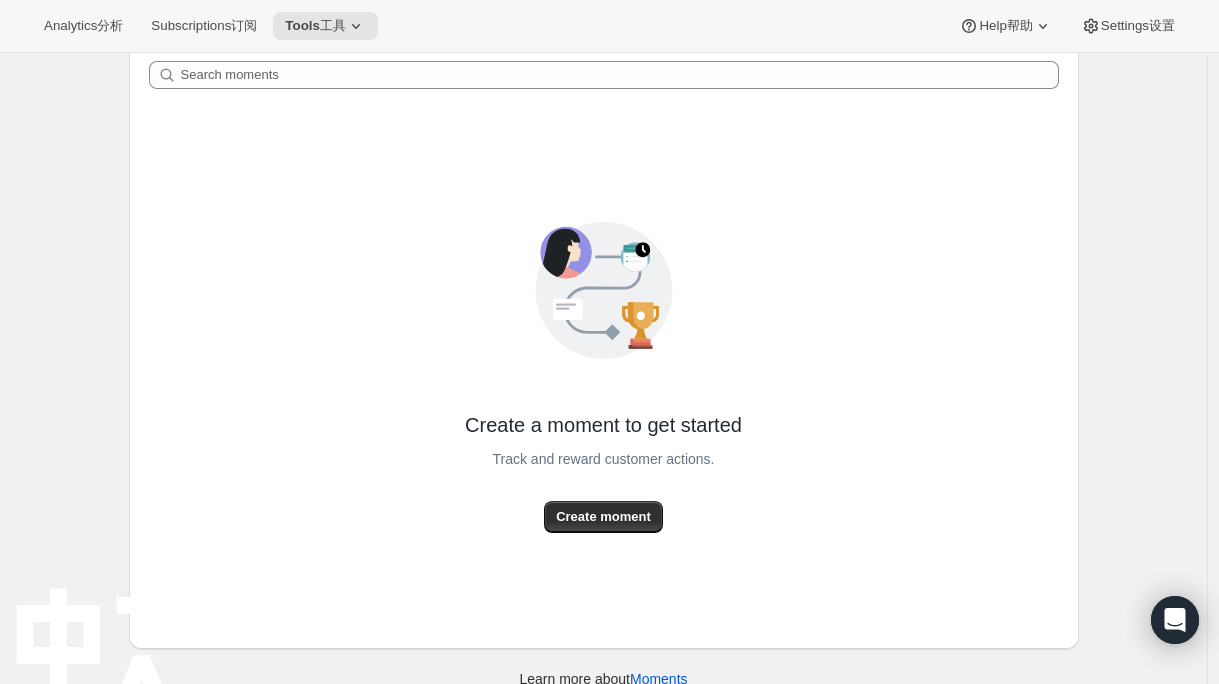 scroll, scrollTop: 173, scrollLeft: 0, axis: vertical 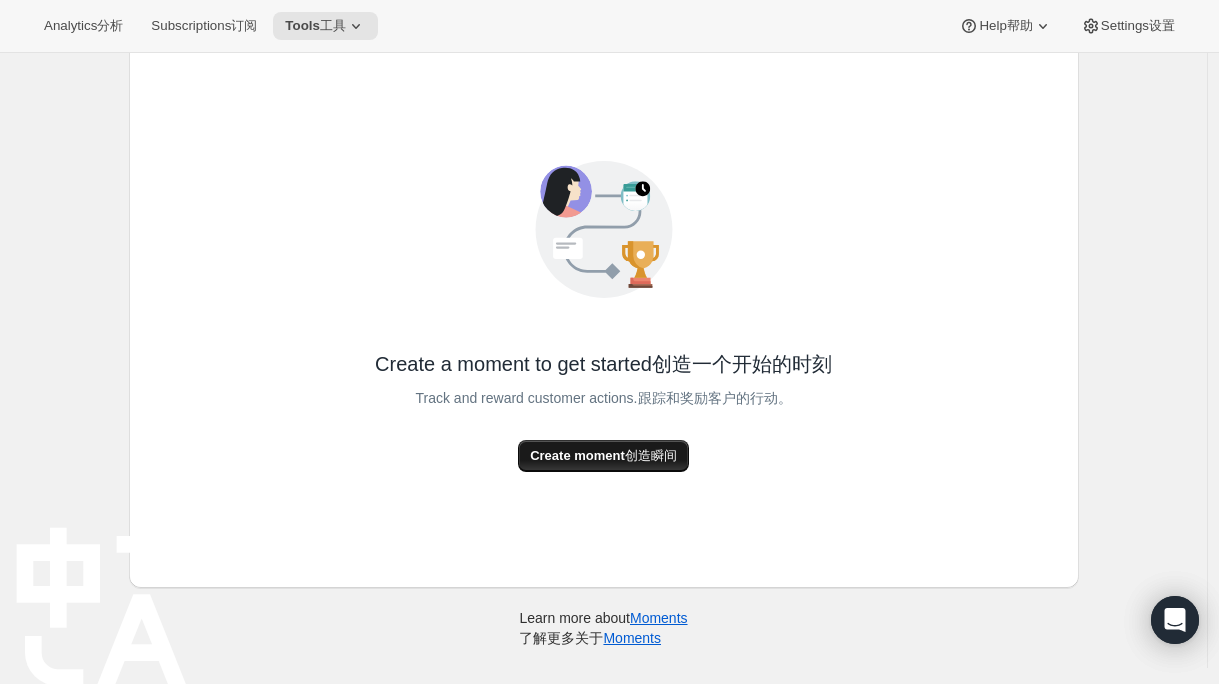 click on "创造瞬间" at bounding box center (651, 455) 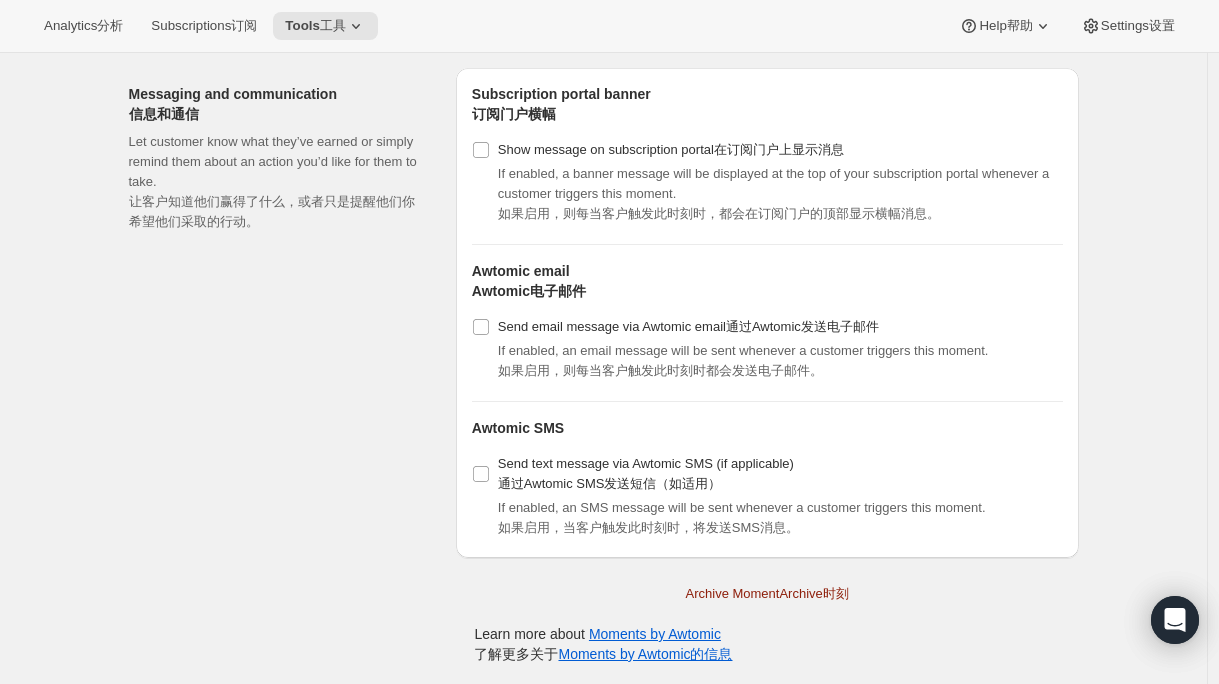 scroll, scrollTop: 1715, scrollLeft: 0, axis: vertical 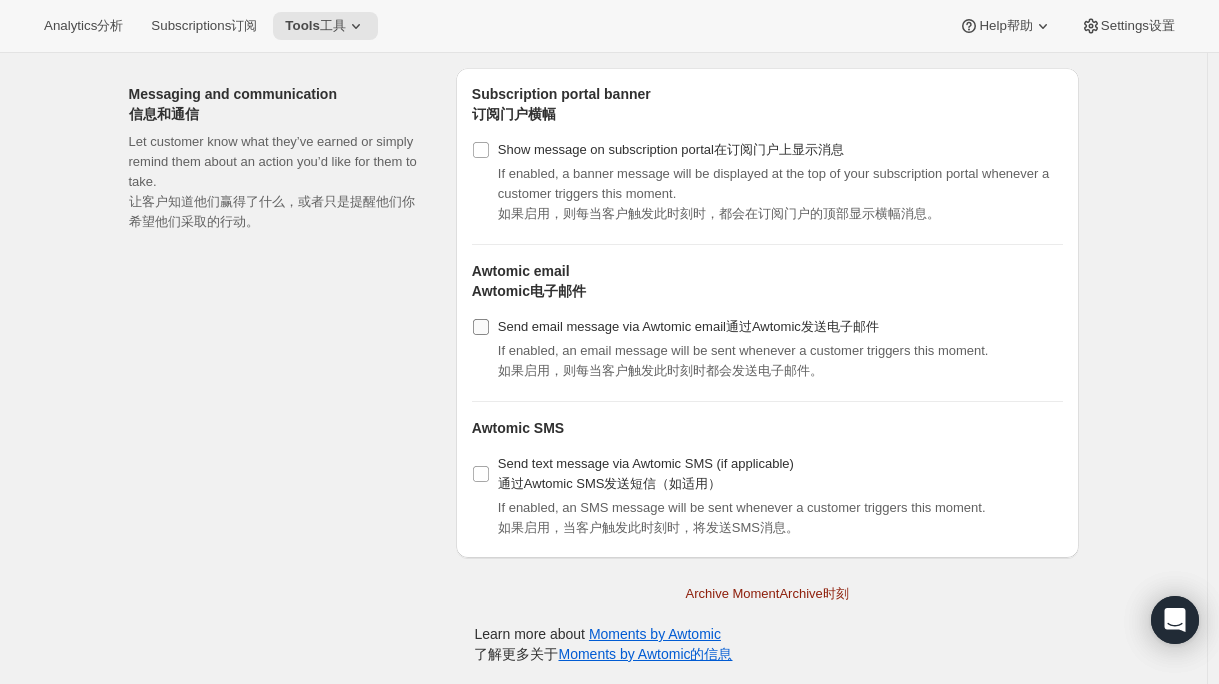 click on "Send email message via Awtomic email 通过Awtomic发送电子邮件" at bounding box center [481, 327] 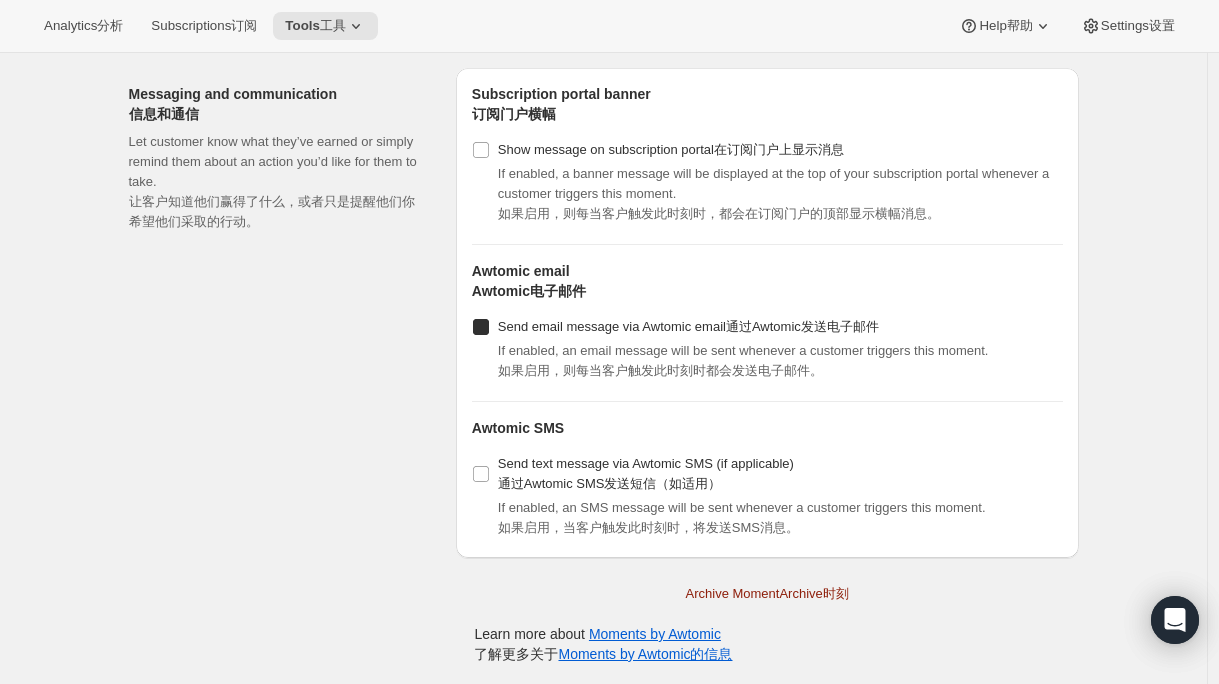 checkbox on "true" 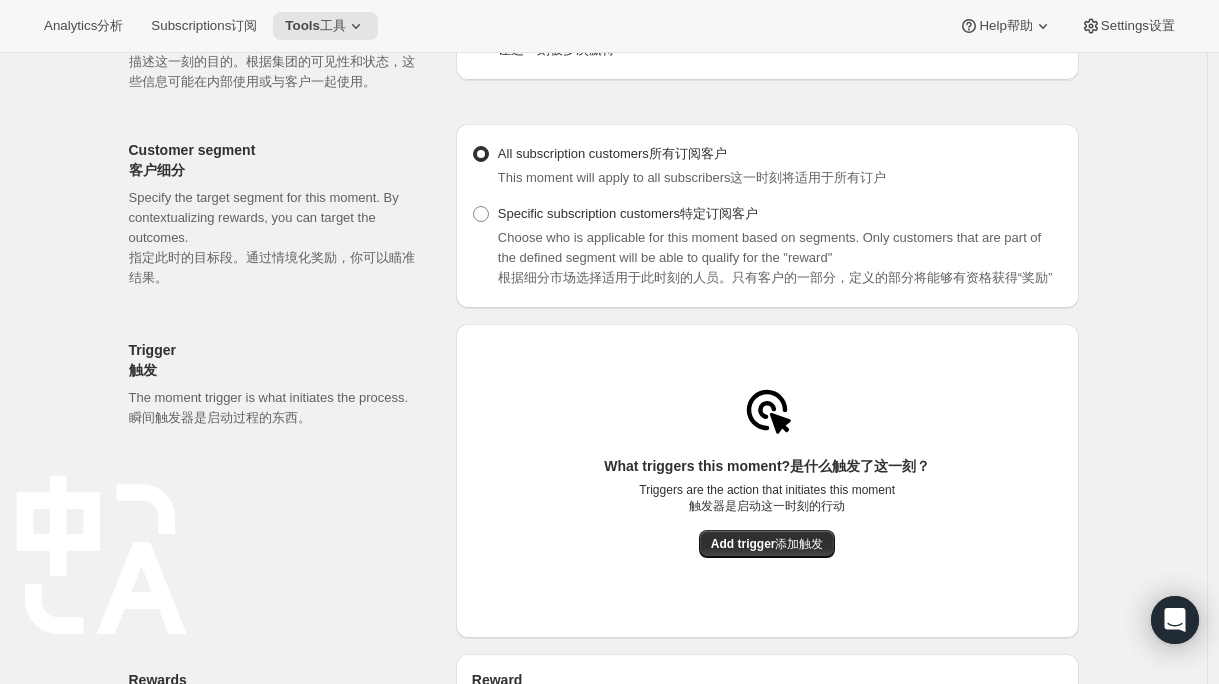 scroll, scrollTop: 41, scrollLeft: 0, axis: vertical 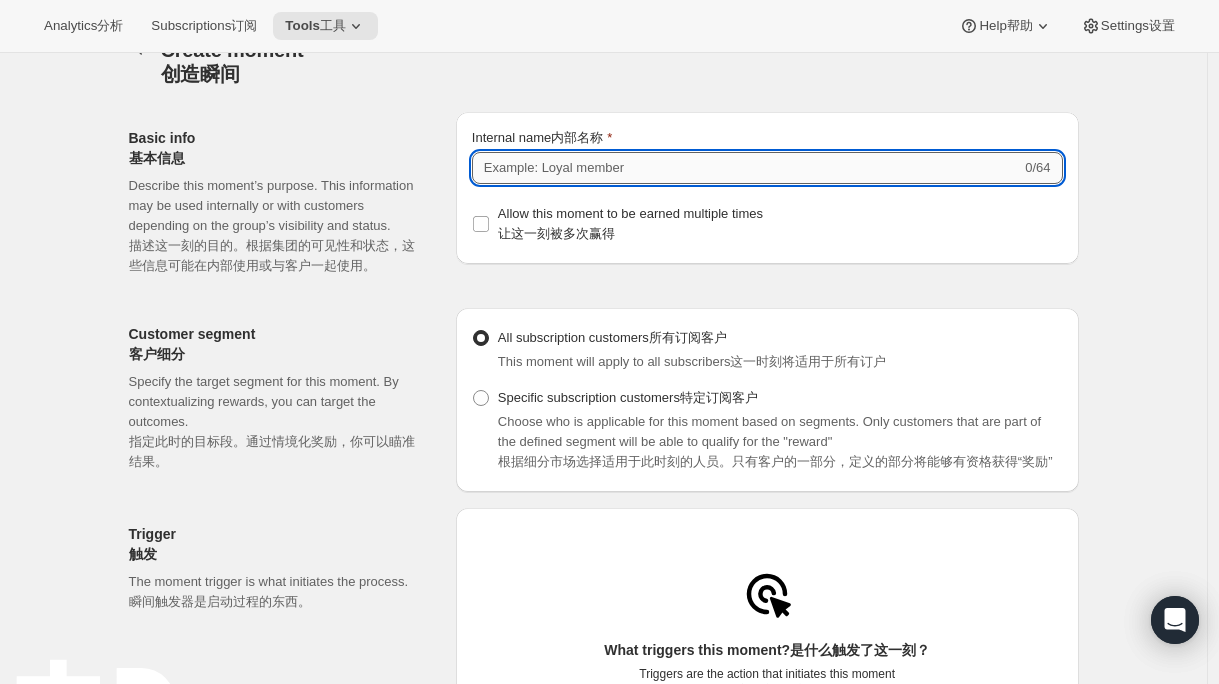 click on "Internal name 内部名称" at bounding box center [746, 168] 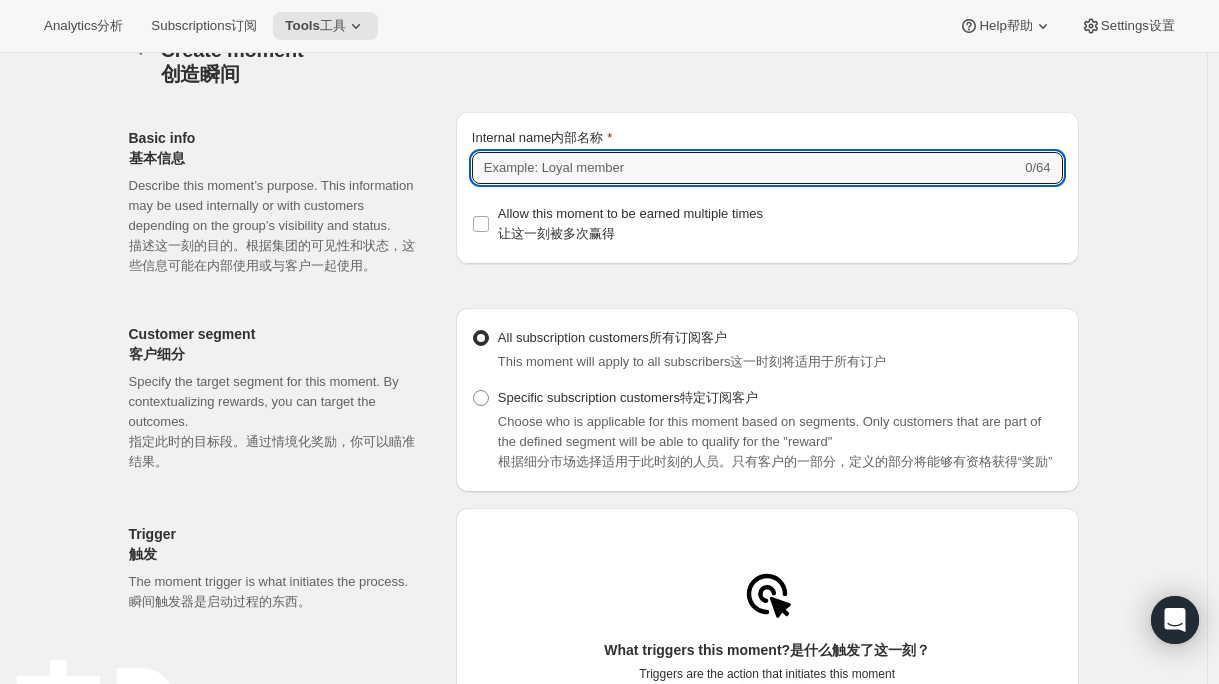 click on "Allow this moment to be earned multiple times 让这一刻被多次赢得" at bounding box center (767, 224) 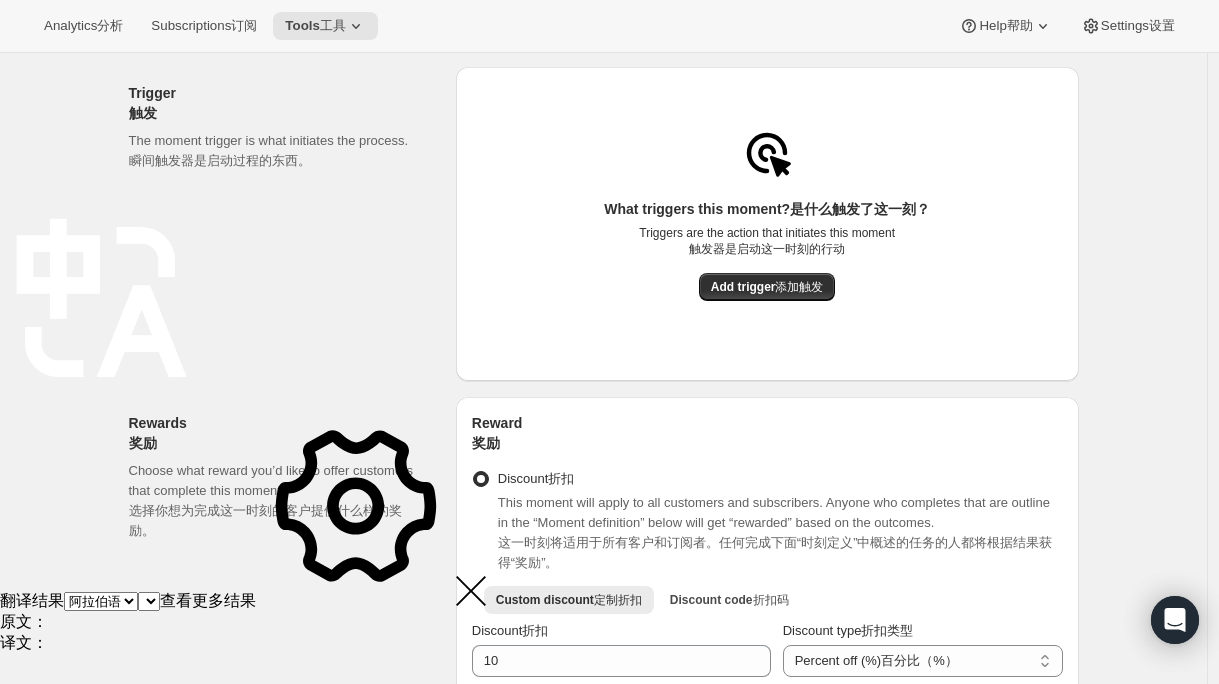 scroll, scrollTop: 495, scrollLeft: 0, axis: vertical 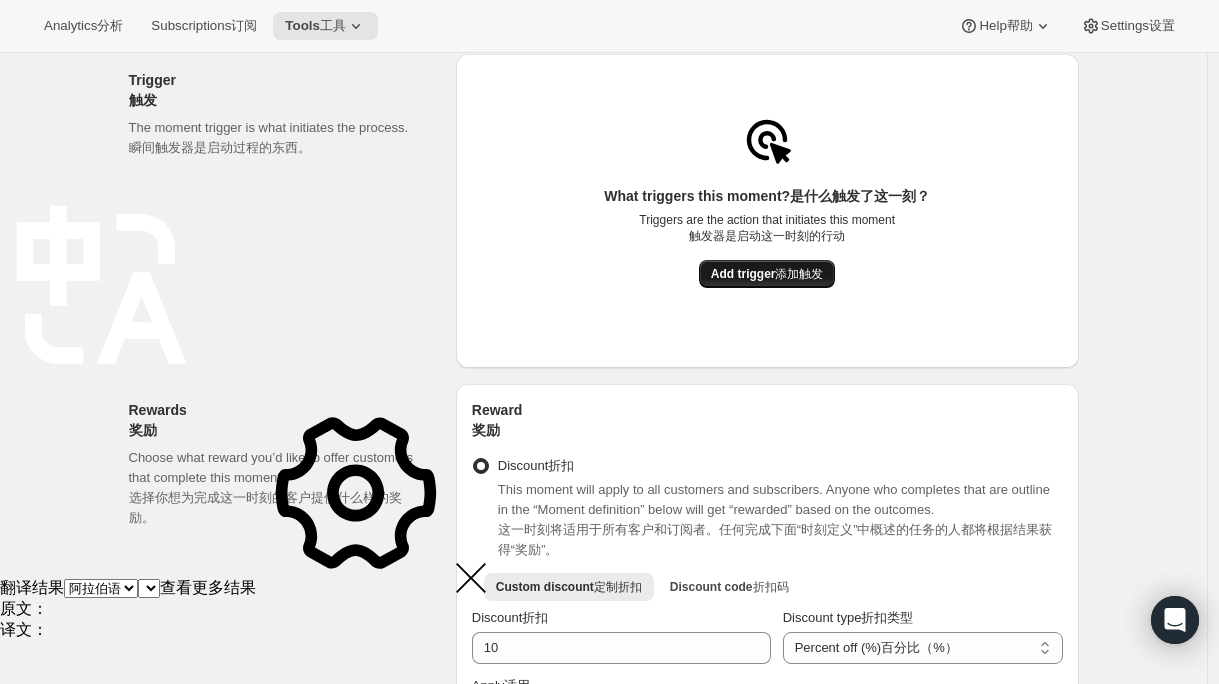 click on "Add trigger" at bounding box center [743, 274] 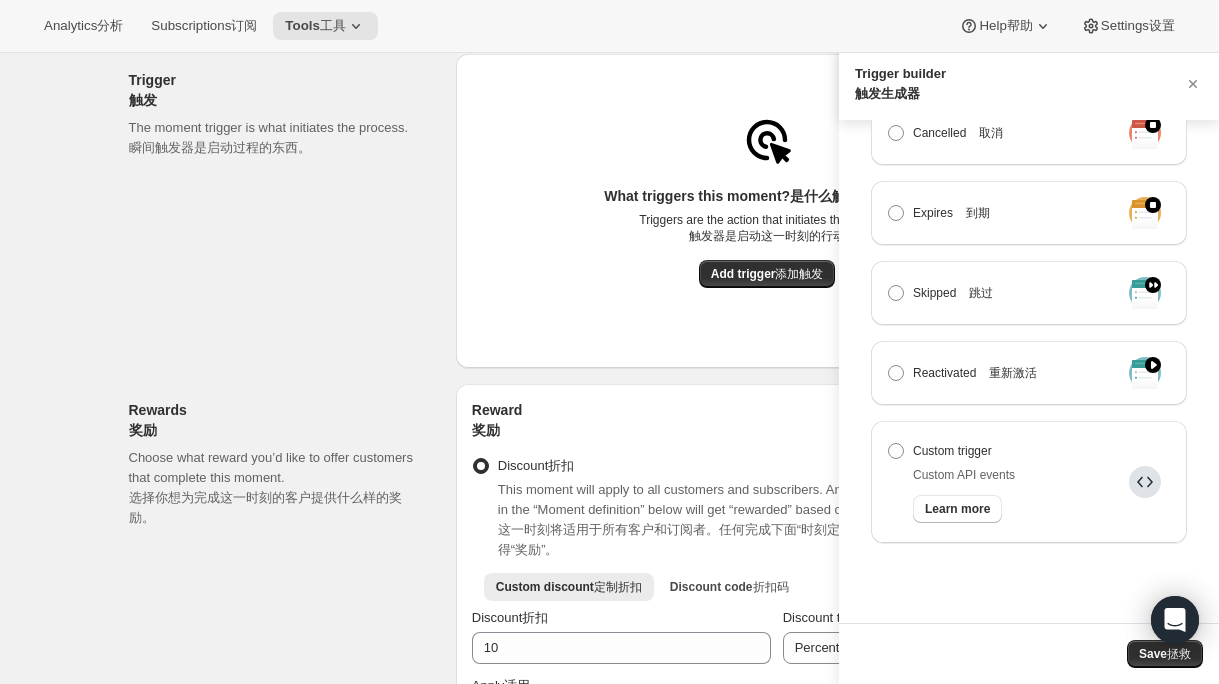 scroll, scrollTop: 690, scrollLeft: 0, axis: vertical 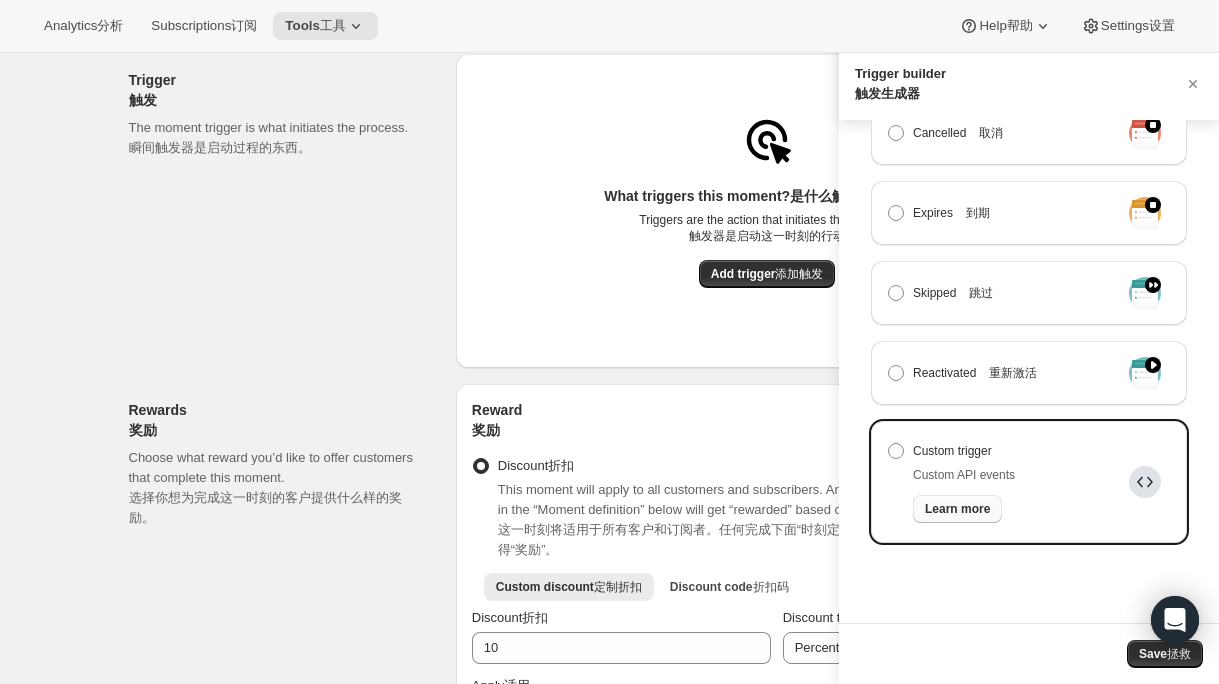 click on "Learn more" at bounding box center [957, 509] 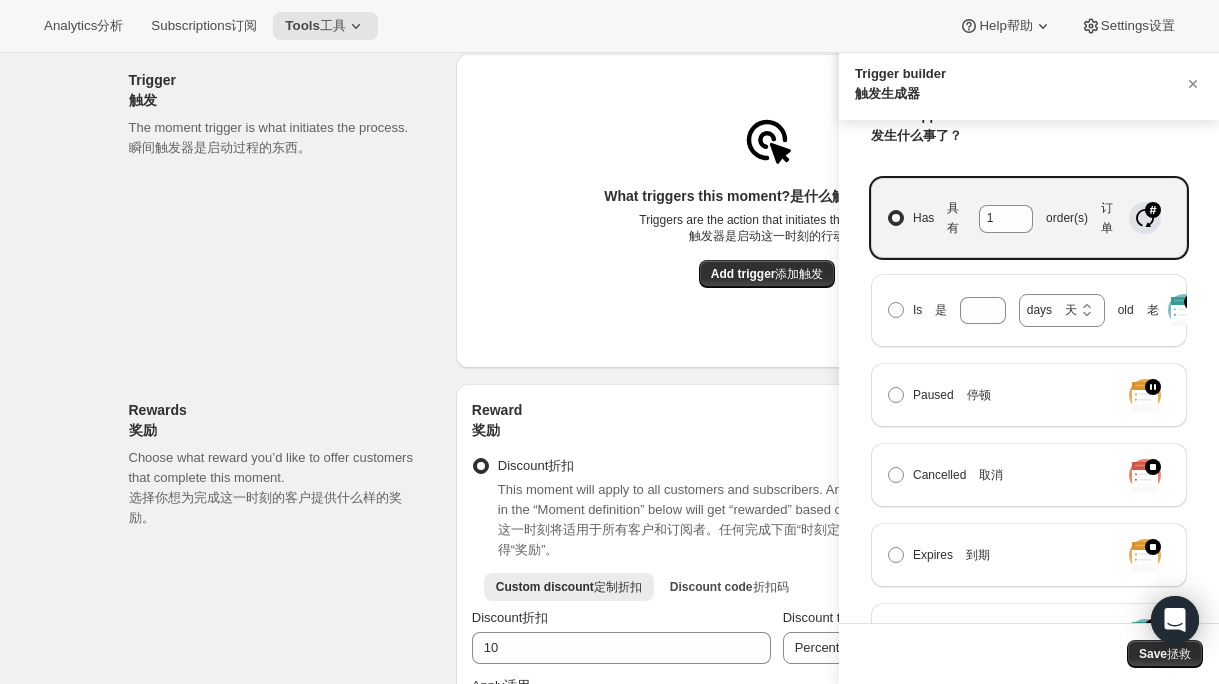 scroll, scrollTop: 338, scrollLeft: 0, axis: vertical 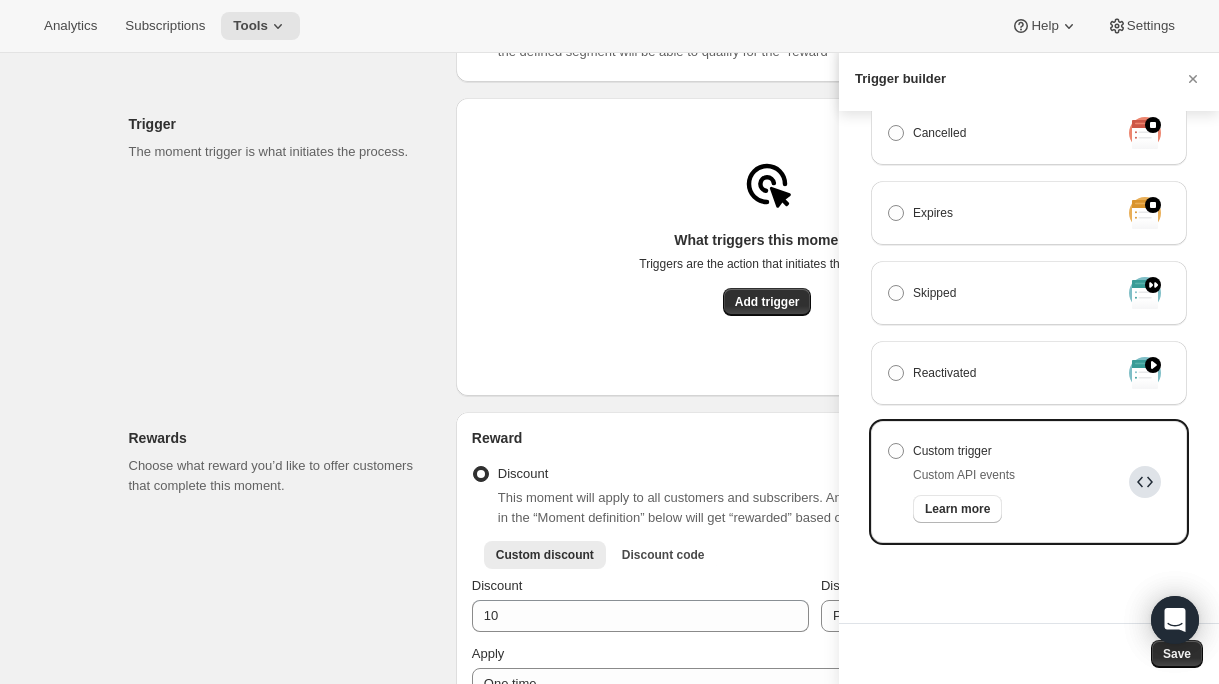 click 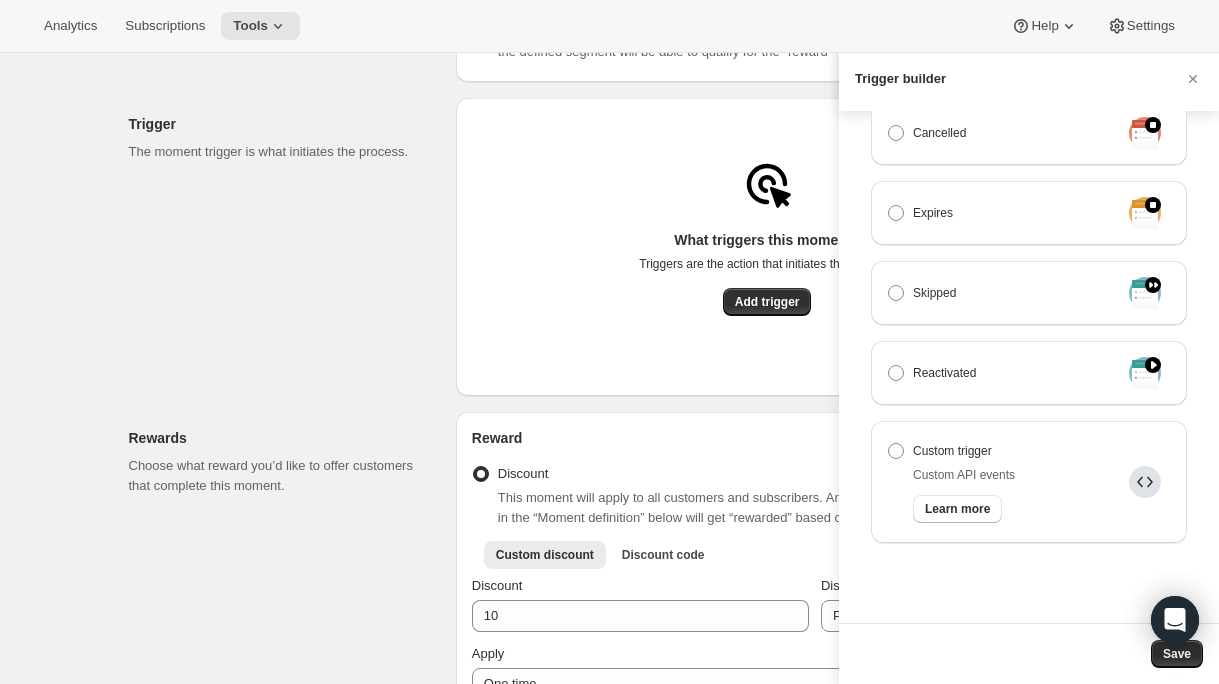 click at bounding box center [609, 342] 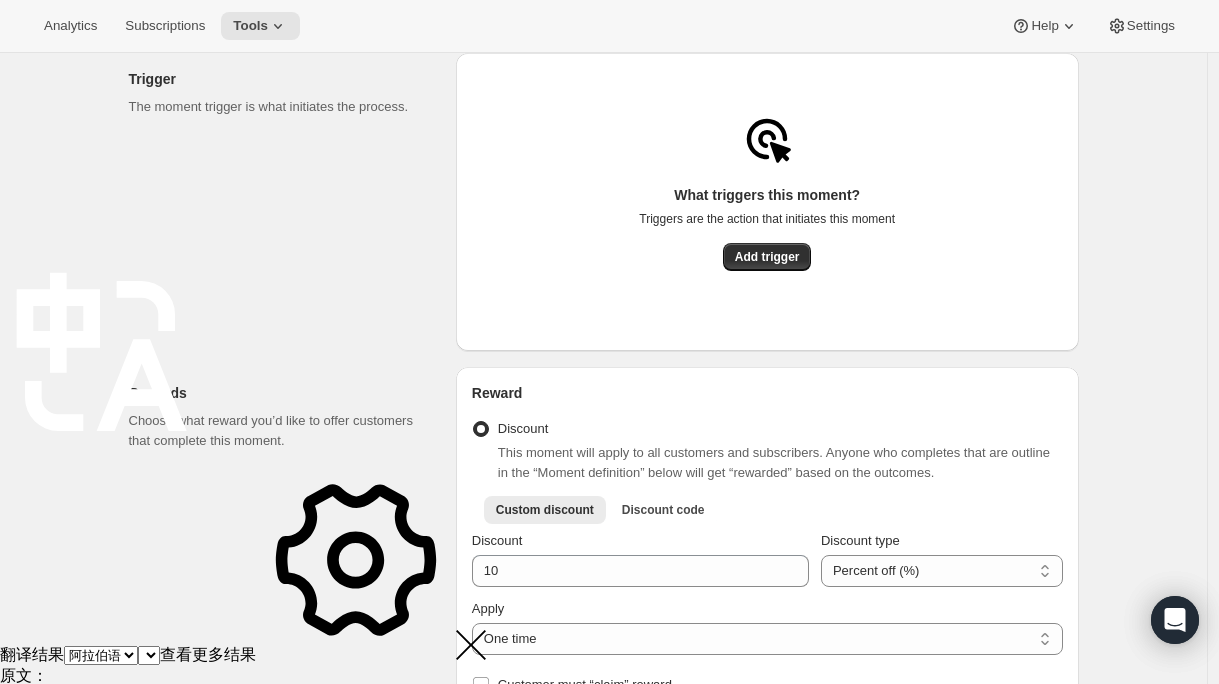 scroll, scrollTop: 142, scrollLeft: 0, axis: vertical 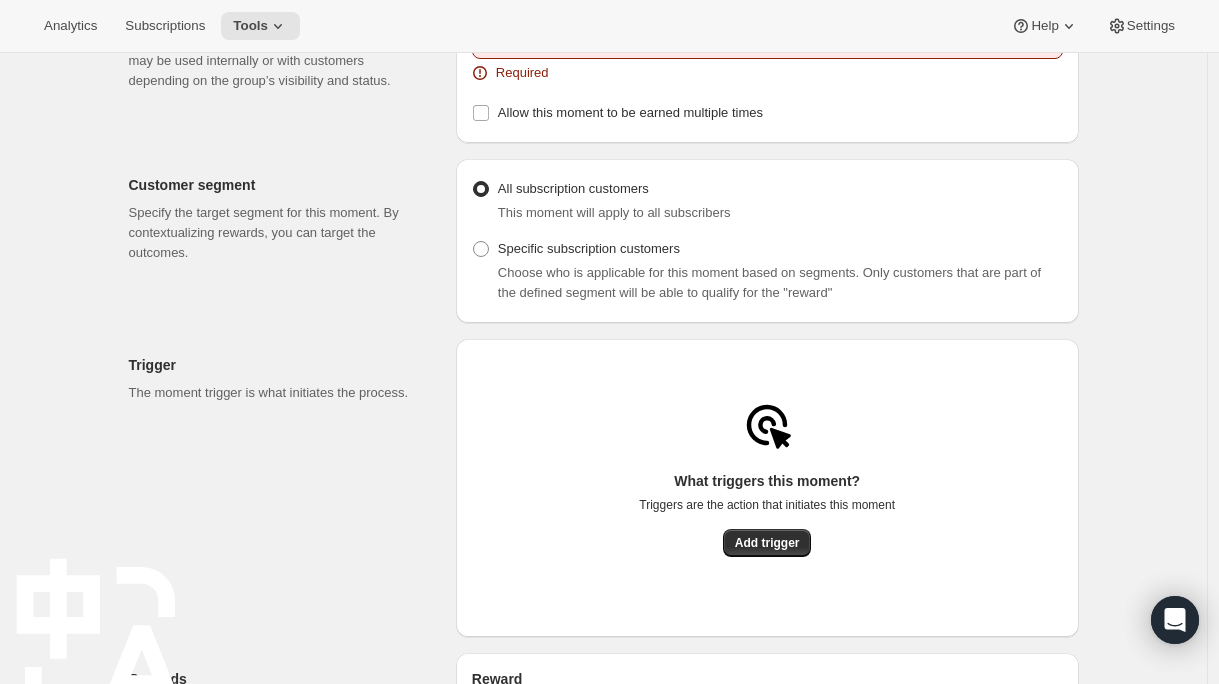 click on "Create moment。此页面已就绪 Create moment 创造瞬间 Basic info 基本信息 Describe this moment’s purpose. This information may be used internally or with customers depending on the group’s visibility and status. 描述这一刻的目的。根据集团的可见性和状态，这些信息可能在内部使用或与客户一起使用。 Internal name 内部名称 0/64 Required 需 Allow this moment to be earned multiple times 让这一刻被多次赢得 Customer segment 客户细分 Specify the target segment for this moment. By contextualizing rewards, you can target the outcomes. 指定此时的目标段。通过情境化奖励，你可以瞄准结果。 All subscription customers 所有订阅客户 This moment will apply to all subscribers 这一时刻将适用于所有订户 Specific subscription customers 特定订阅客户 Choose who is applicable for this moment based on segments. Only customers that are part of the defined segment will be able to qualify for the "reward" Trigger 触发" at bounding box center [603, 1029] 